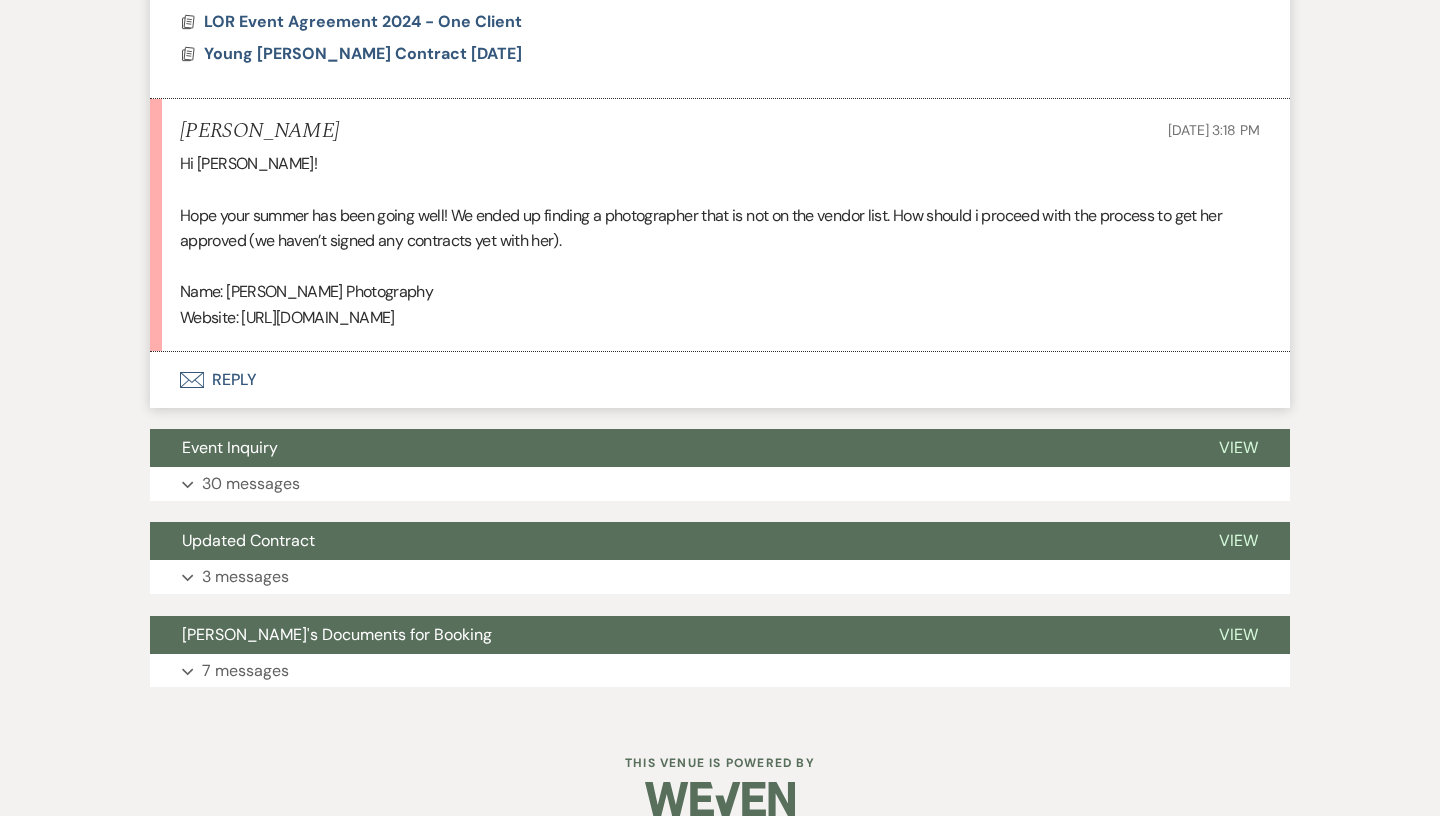 scroll, scrollTop: 1559, scrollLeft: 0, axis: vertical 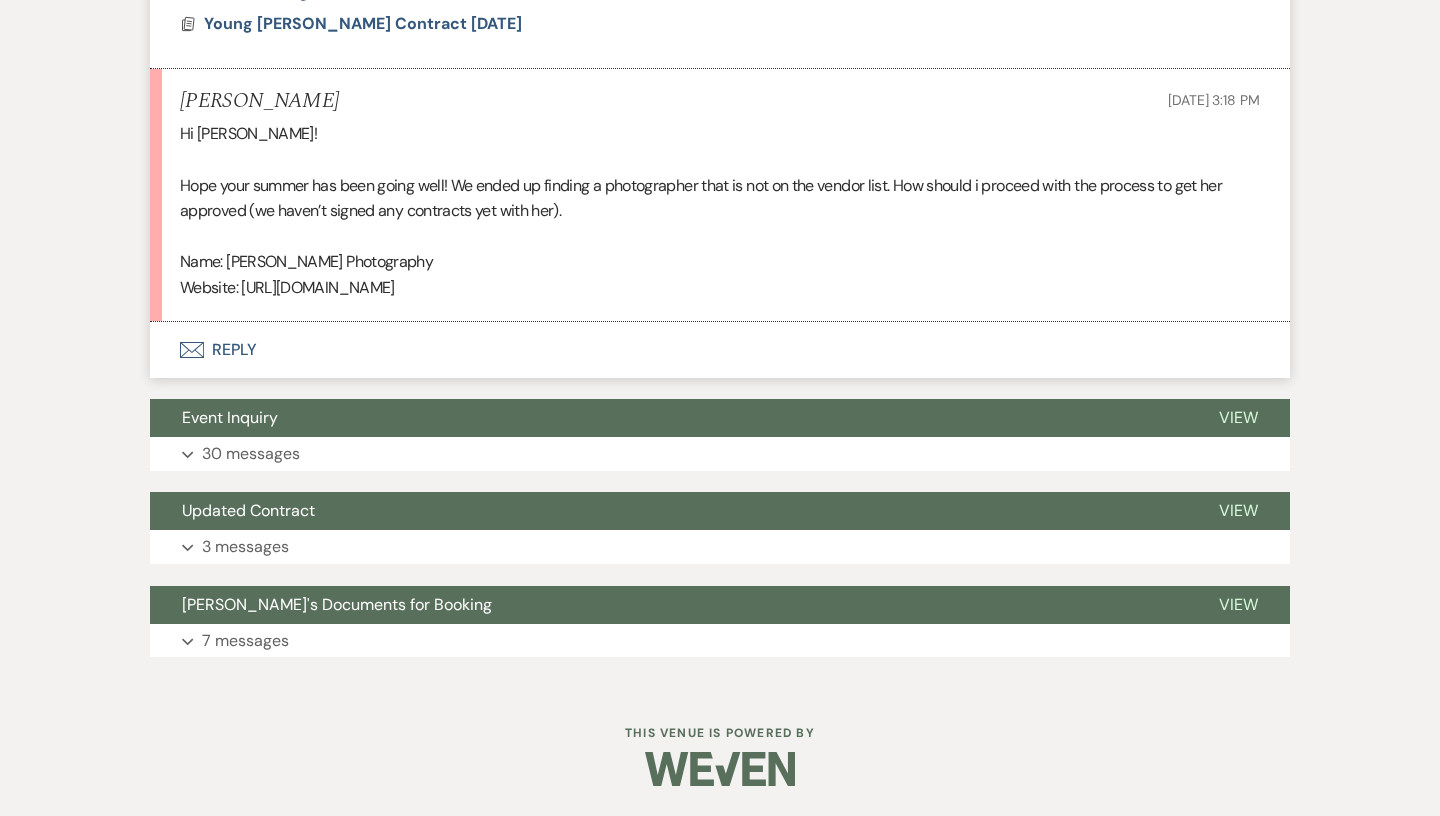 click on "Envelope Reply" at bounding box center (720, 350) 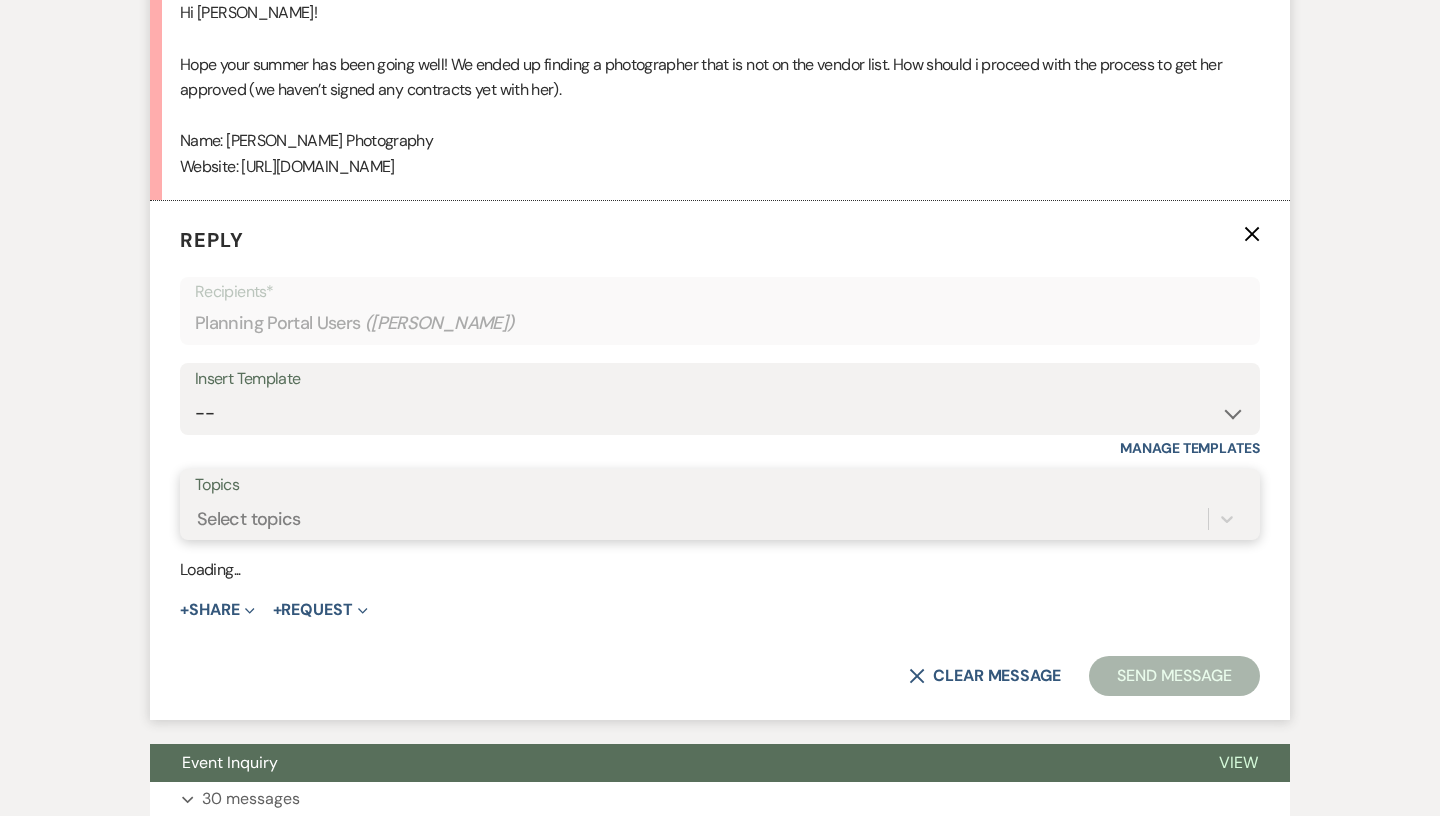 click on "Select topics" at bounding box center [701, 518] 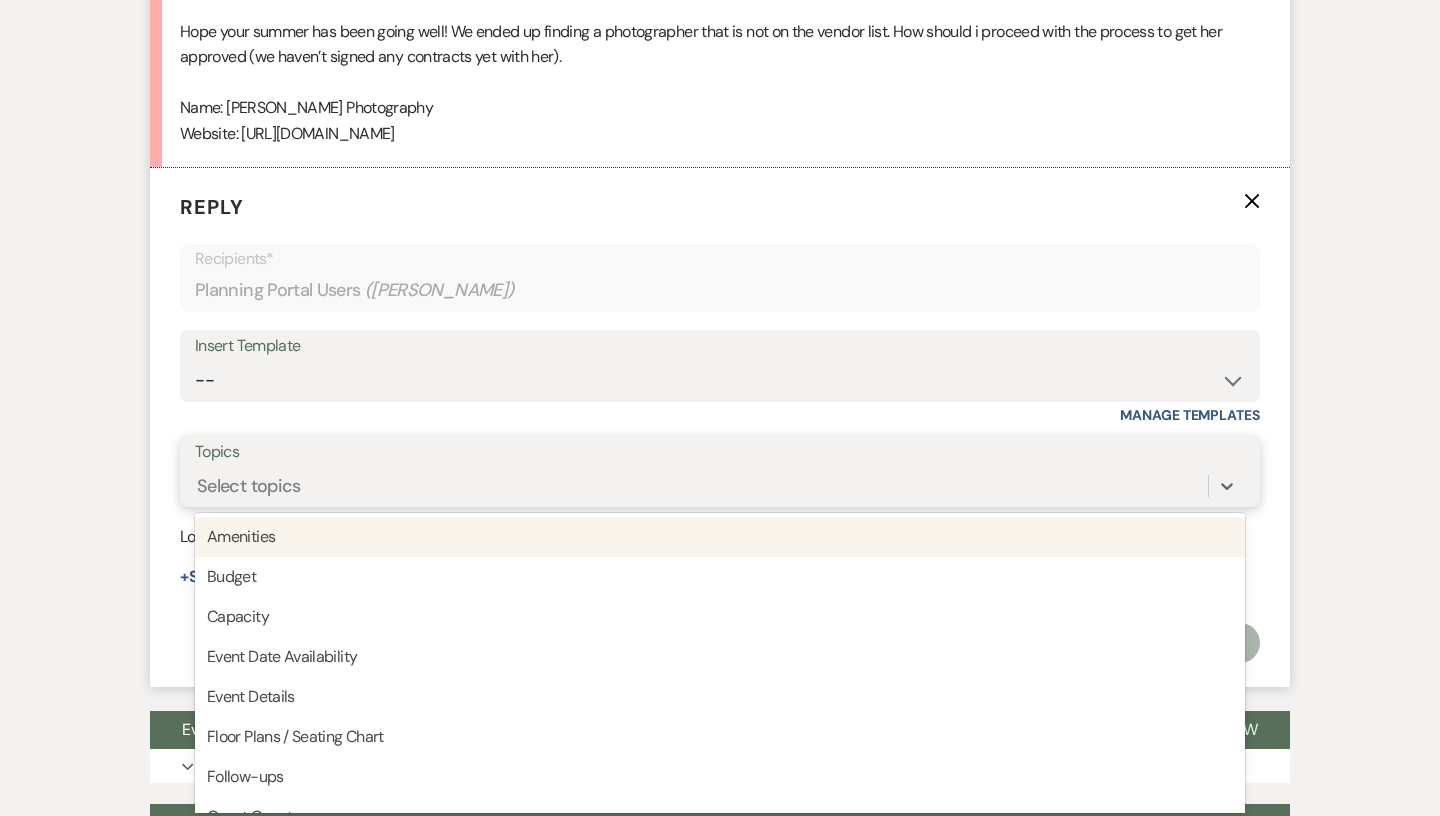 scroll, scrollTop: 1718, scrollLeft: 0, axis: vertical 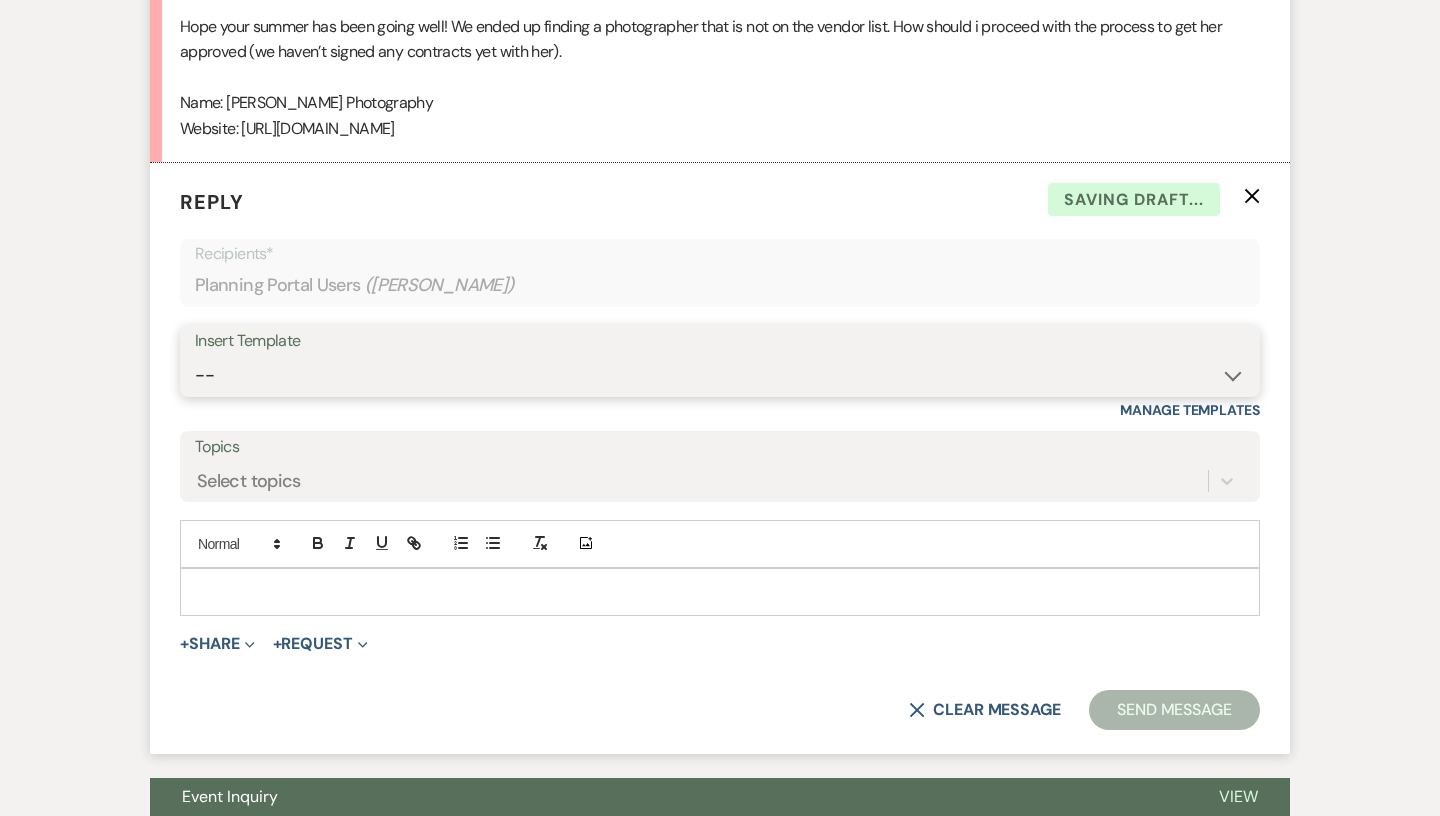 click on "-- Contract to New Booking Inquiry First Response  Inquiry Follow Up Response Appt Booking Confirmation Tour Follow Up Latrobe's Personalized Booking Confirmation  Fixed Costs Proposal Last Follow Up Lost Message Tasting Information Signature Ceremony Details & Seating Rehearsal Guidelines & Door Arrival Information Ceremony Details  New Photog Onboarding- Non Local New Photog Onboarding- Local Dance Floor Starting Information" at bounding box center (720, 375) 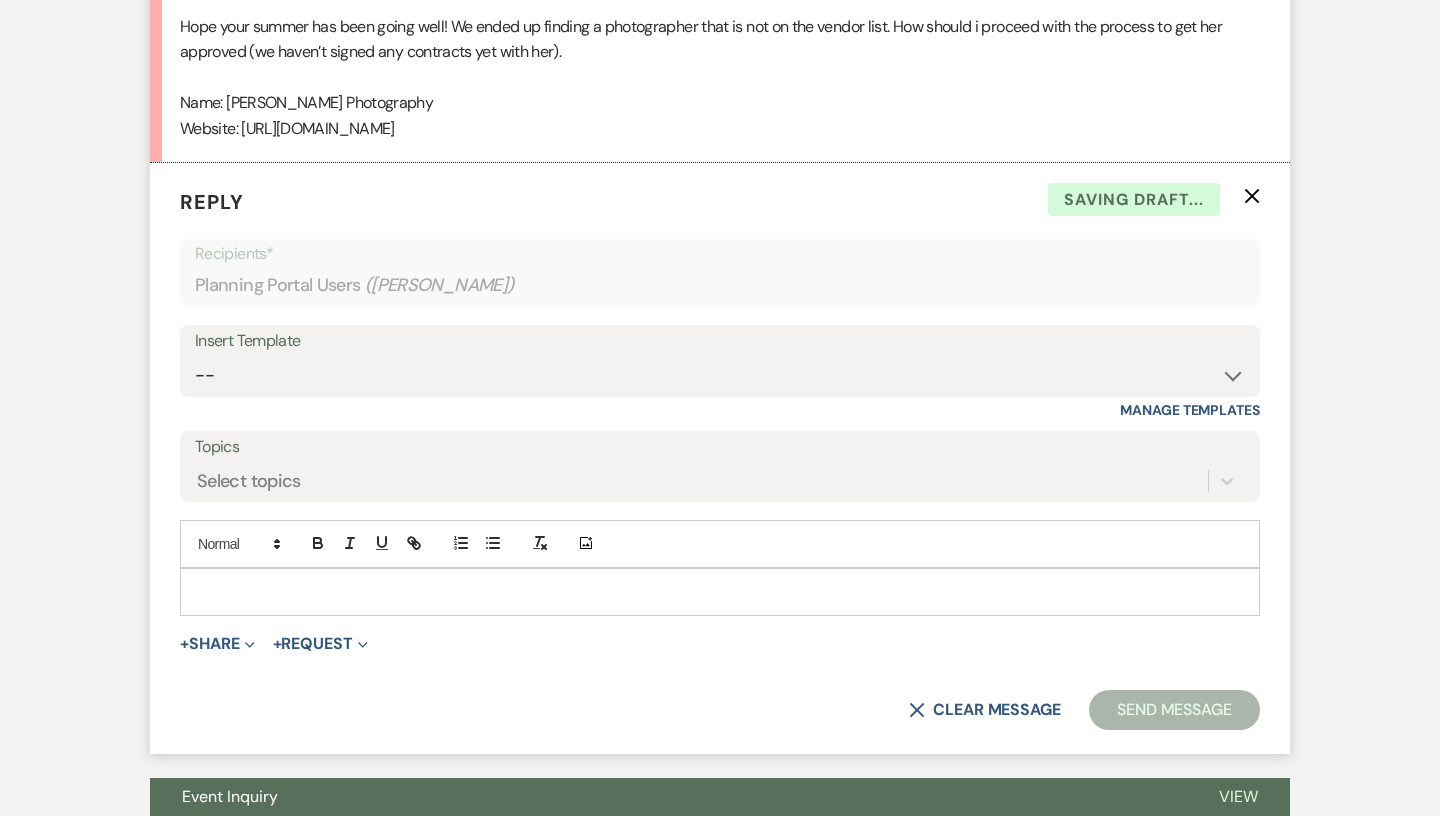click on "Insert Template" at bounding box center [720, 341] 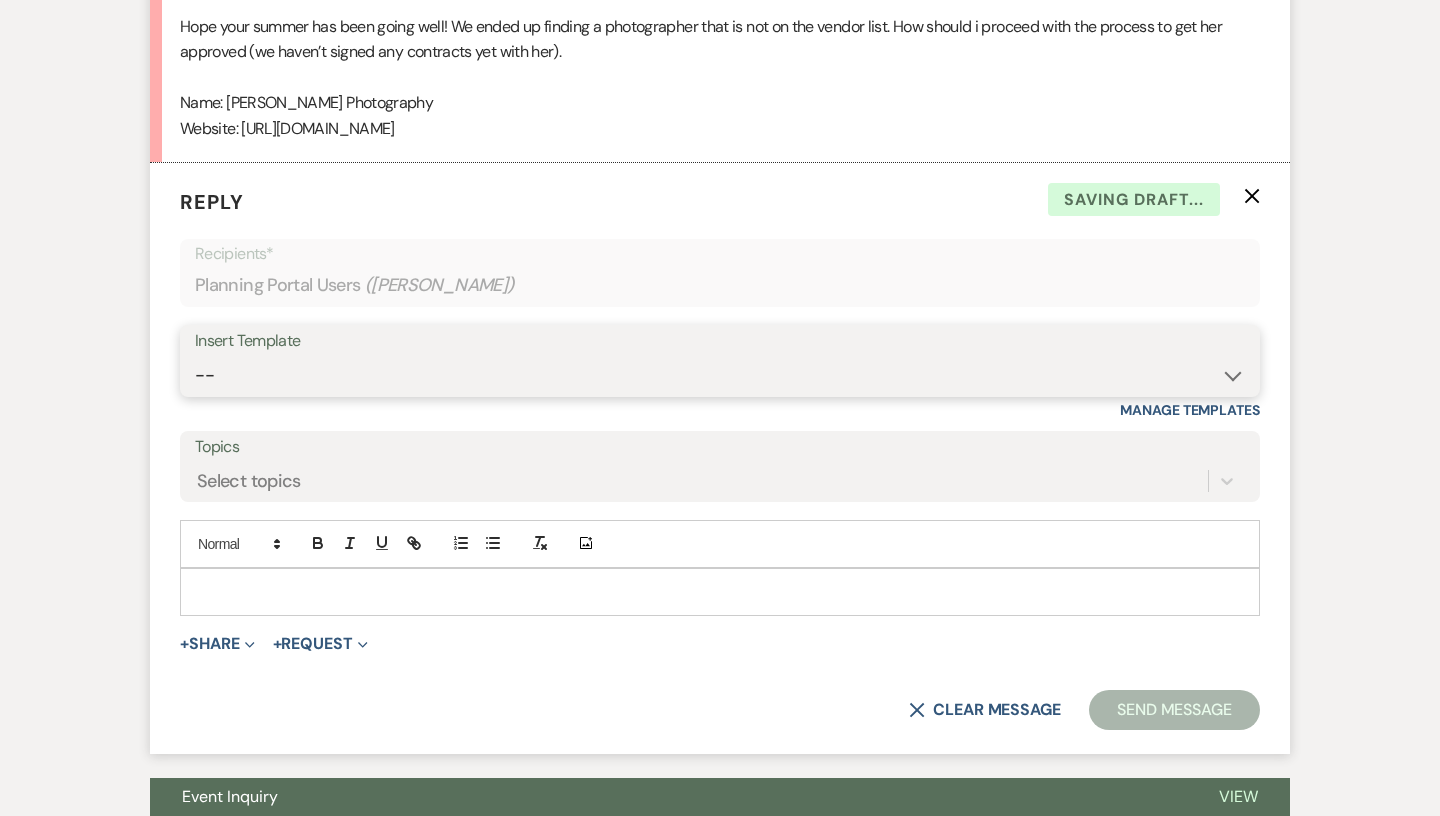 click on "-- Contract to New Booking Inquiry First Response  Inquiry Follow Up Response Appt Booking Confirmation Tour Follow Up Latrobe's Personalized Booking Confirmation  Fixed Costs Proposal Last Follow Up Lost Message Tasting Information Signature Ceremony Details & Seating Rehearsal Guidelines & Door Arrival Information Ceremony Details  New Photog Onboarding- Non Local New Photog Onboarding- Local Dance Floor Starting Information" at bounding box center [720, 375] 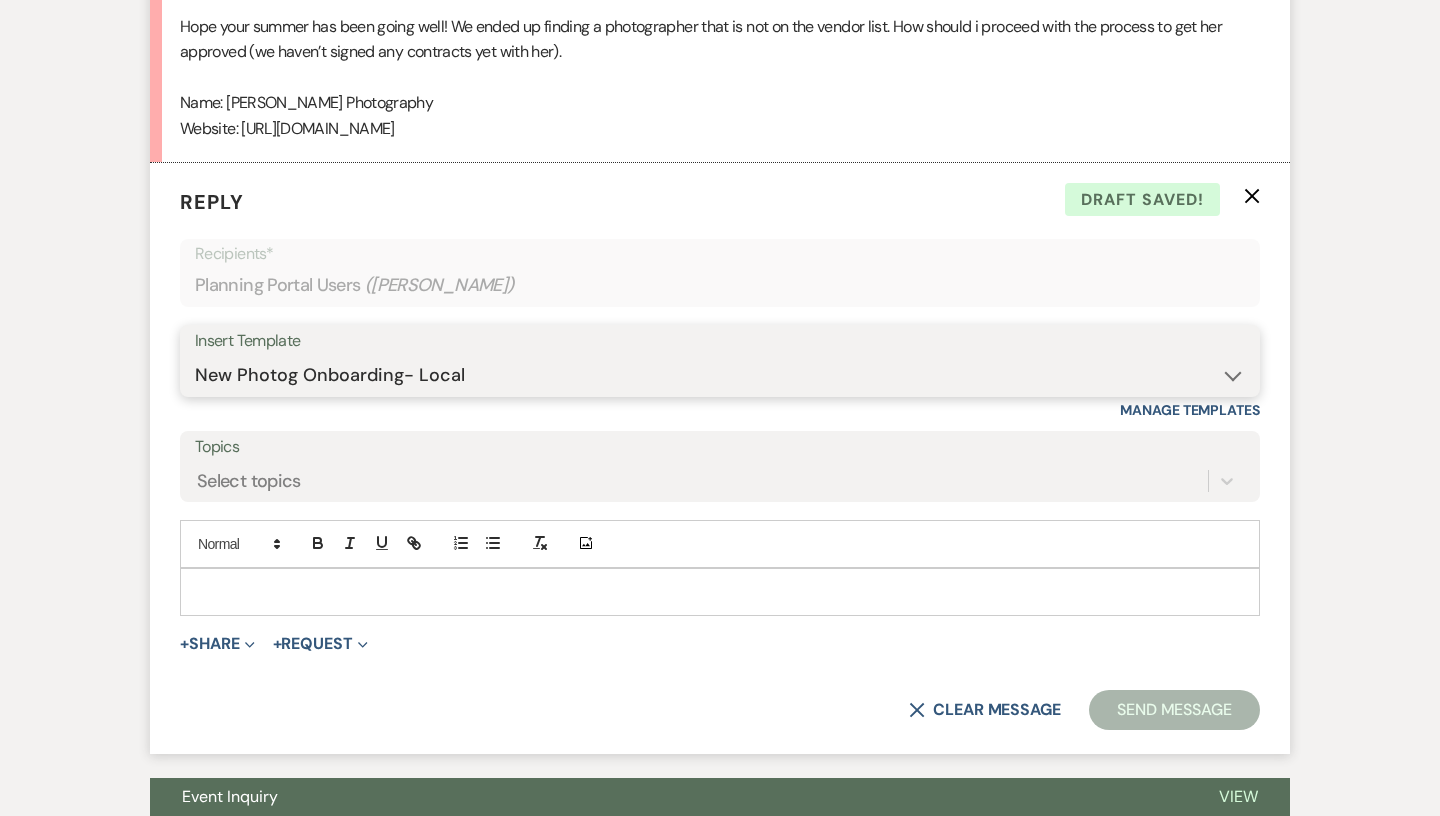 click on "New Photog Onboarding- Local" at bounding box center (0, 0) 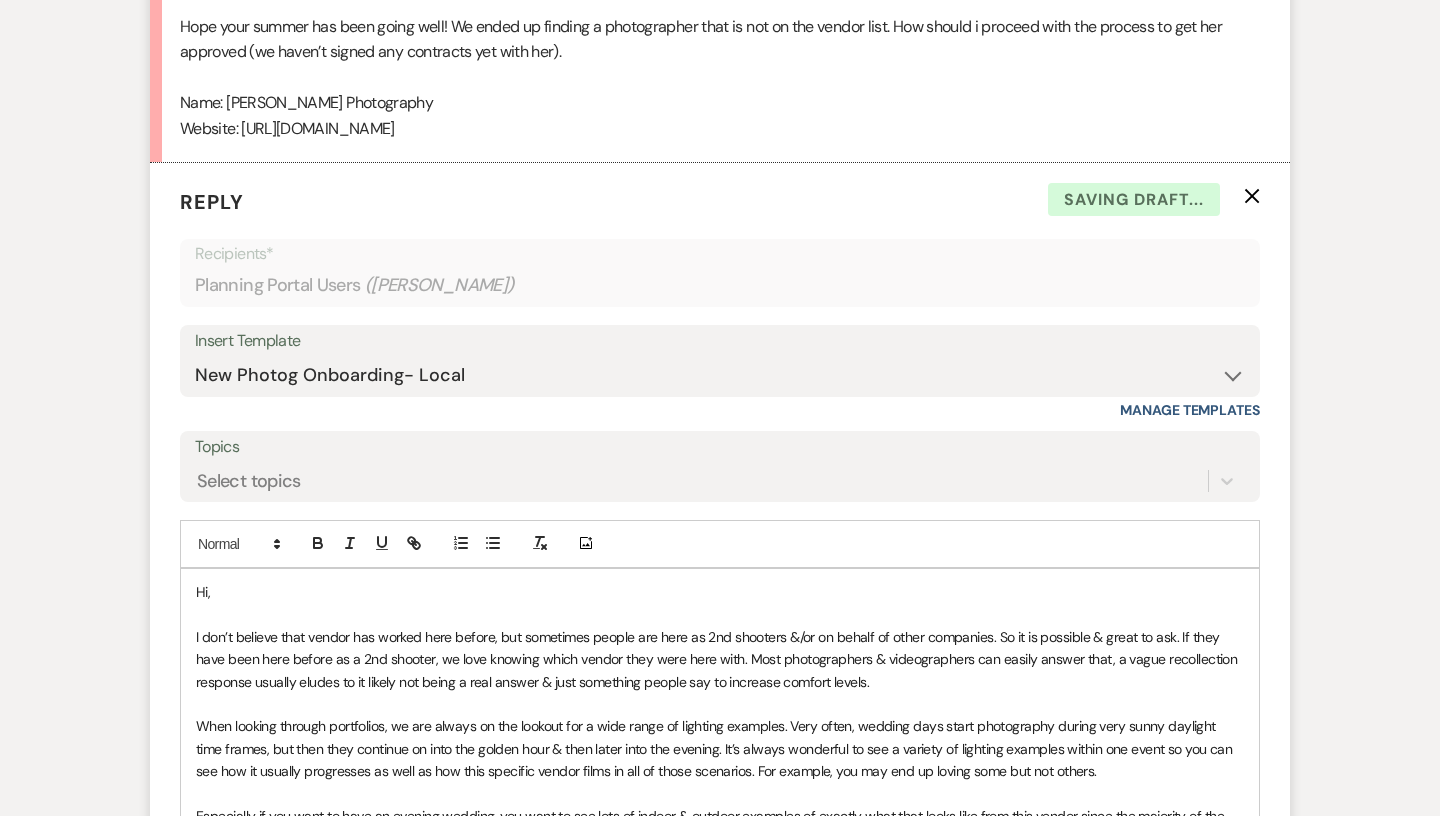 drag, startPoint x: 426, startPoint y: 126, endPoint x: 245, endPoint y: 126, distance: 181 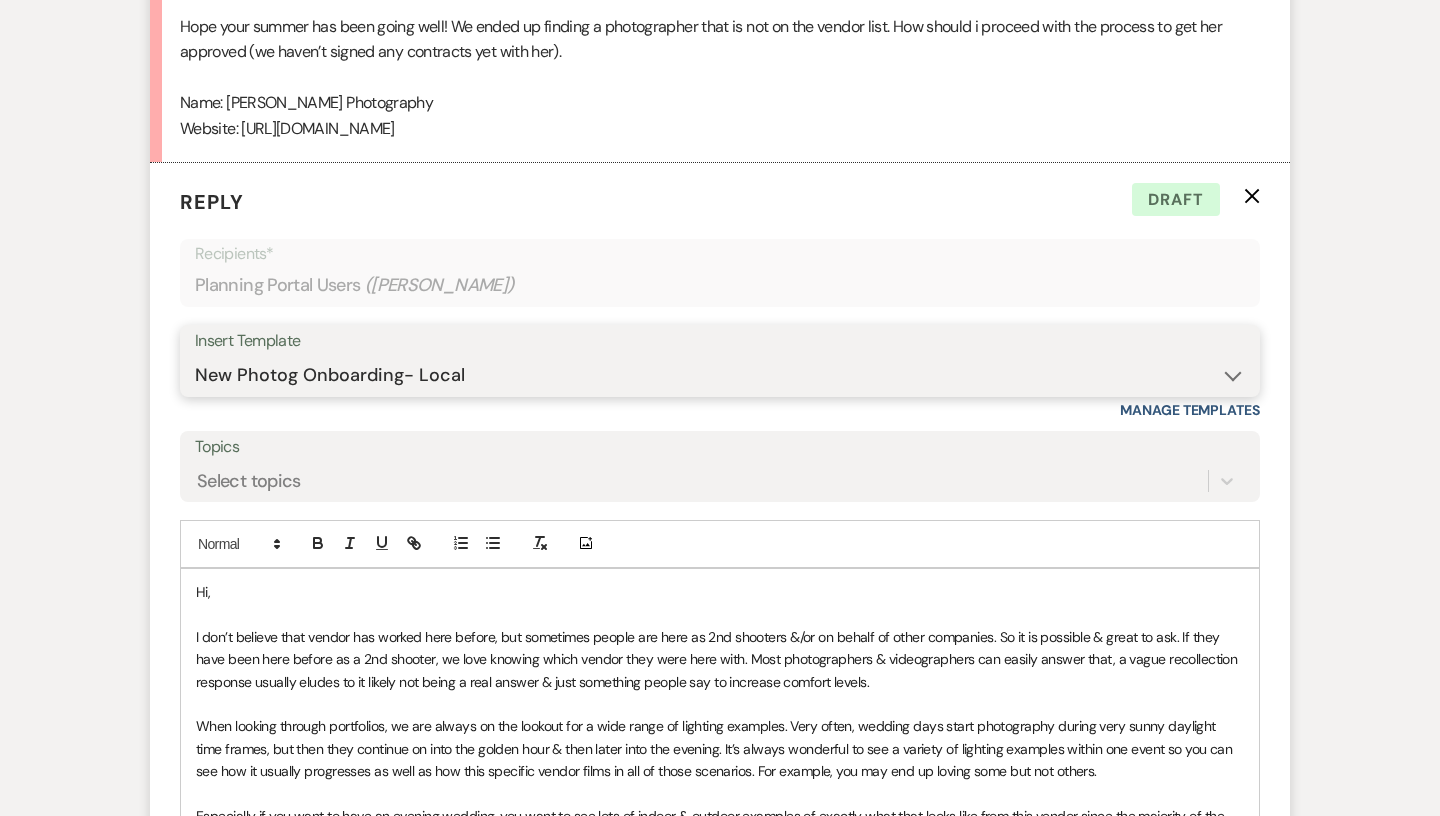 click on "-- Contract to New Booking Inquiry First Response  Inquiry Follow Up Response Appt Booking Confirmation Tour Follow Up Latrobe's Personalized Booking Confirmation  Fixed Costs Proposal Last Follow Up Lost Message Tasting Information Signature Ceremony Details & Seating Rehearsal Guidelines & Door Arrival Information Ceremony Details  New Photog Onboarding- Non Local New Photog Onboarding- Local Dance Floor Starting Information" at bounding box center (720, 375) 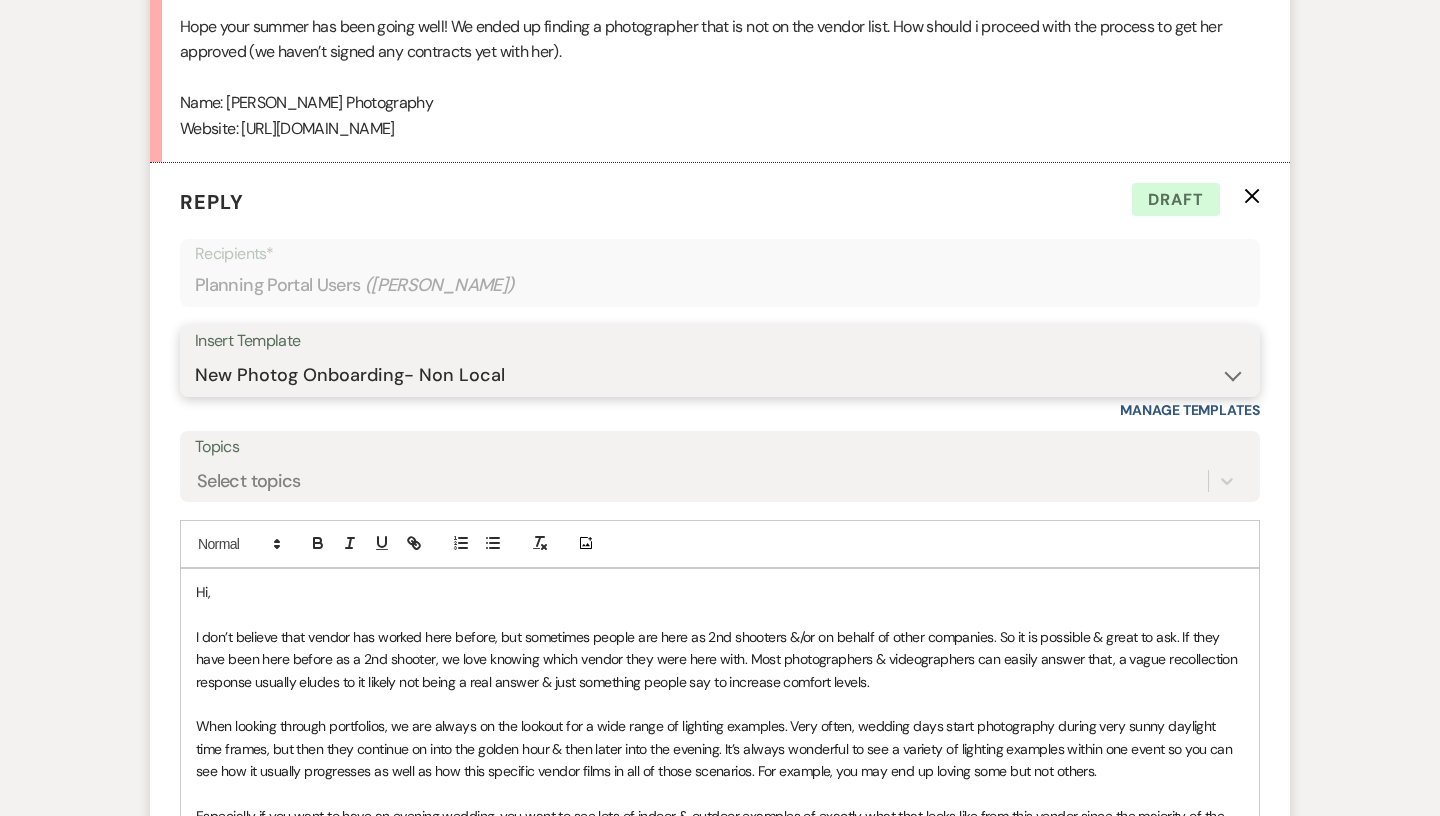 click on "New Photog Onboarding- Non Local" at bounding box center [0, 0] 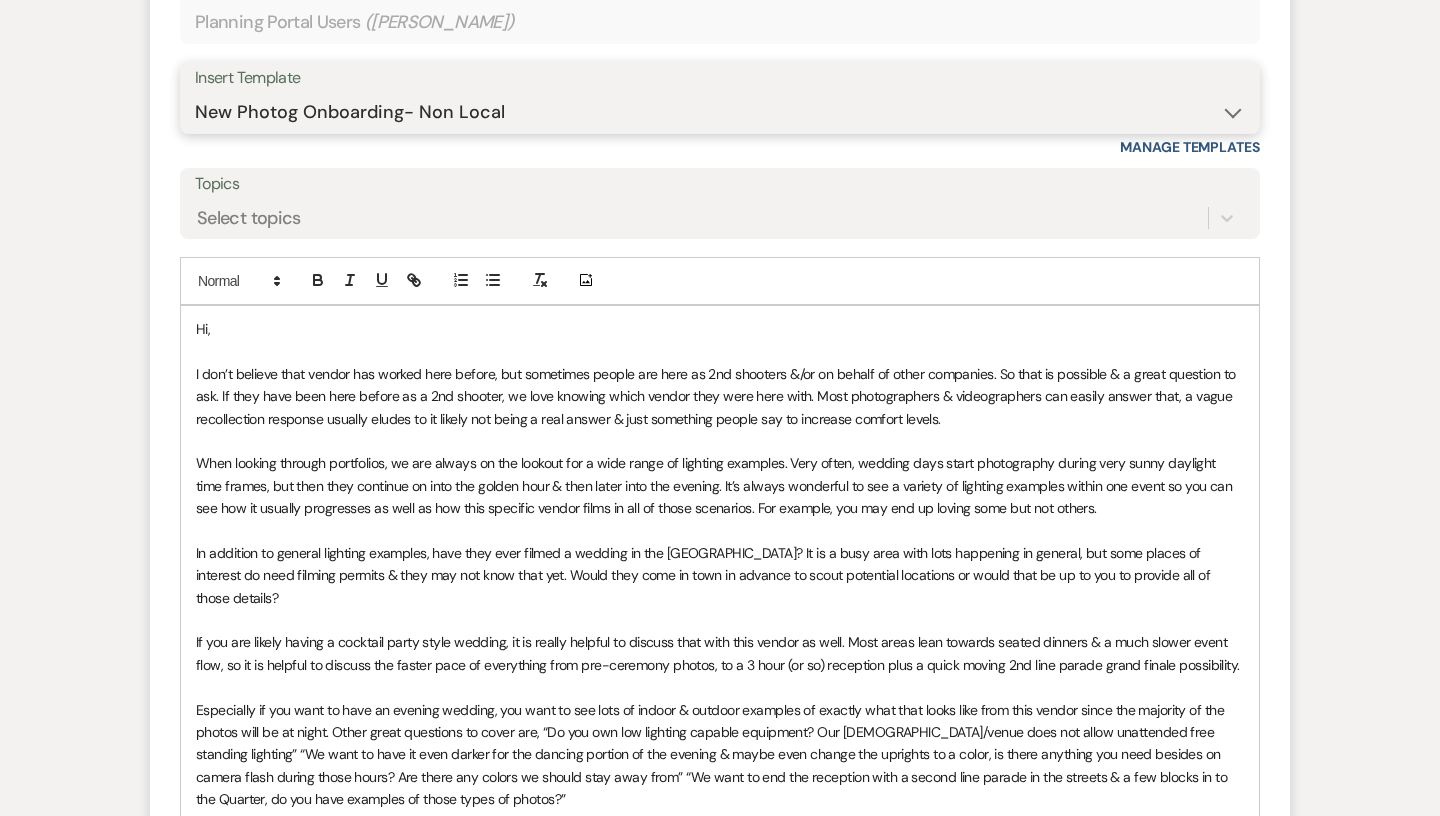 scroll, scrollTop: 1987, scrollLeft: 0, axis: vertical 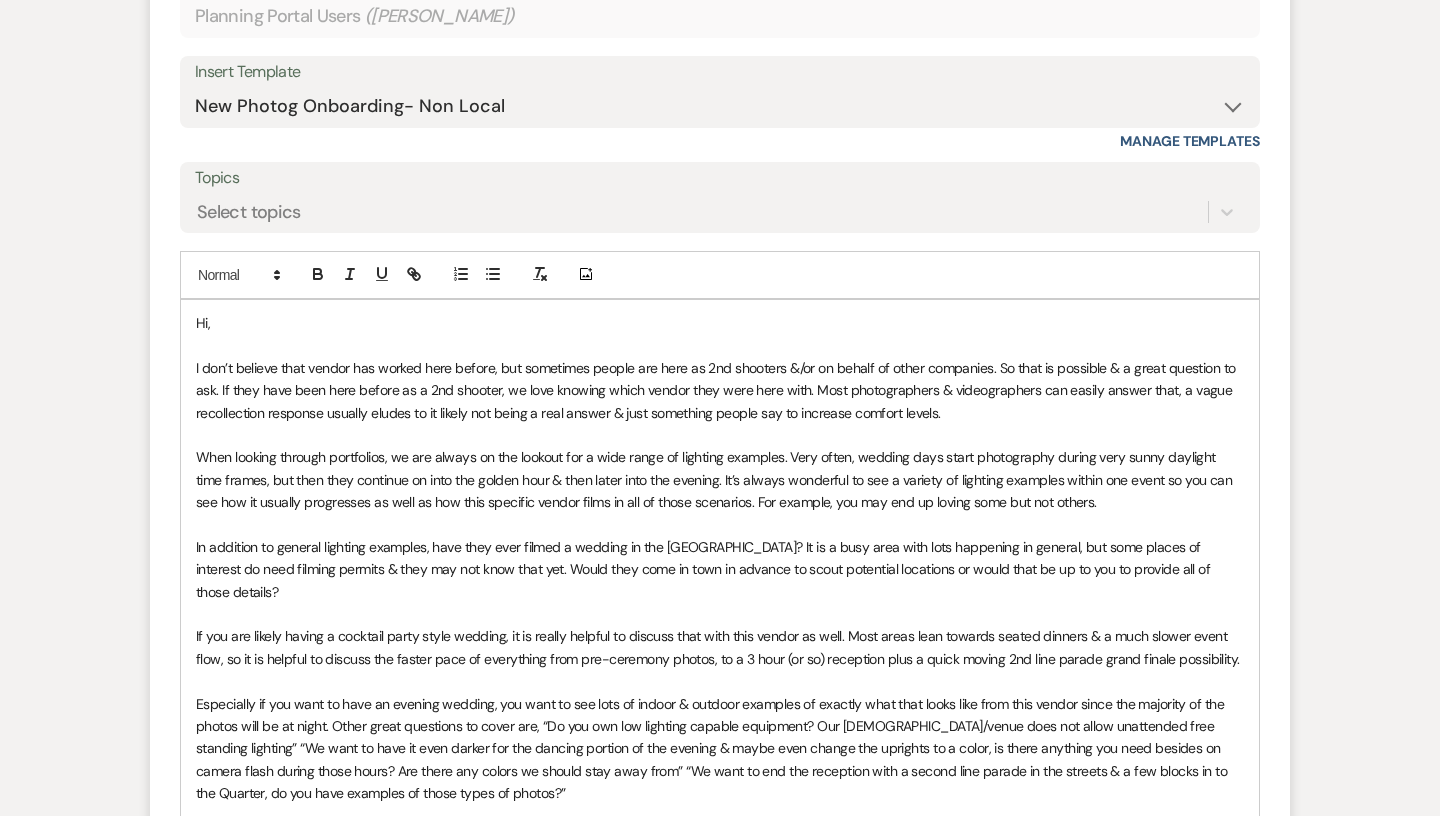 click on "Hi," at bounding box center (720, 323) 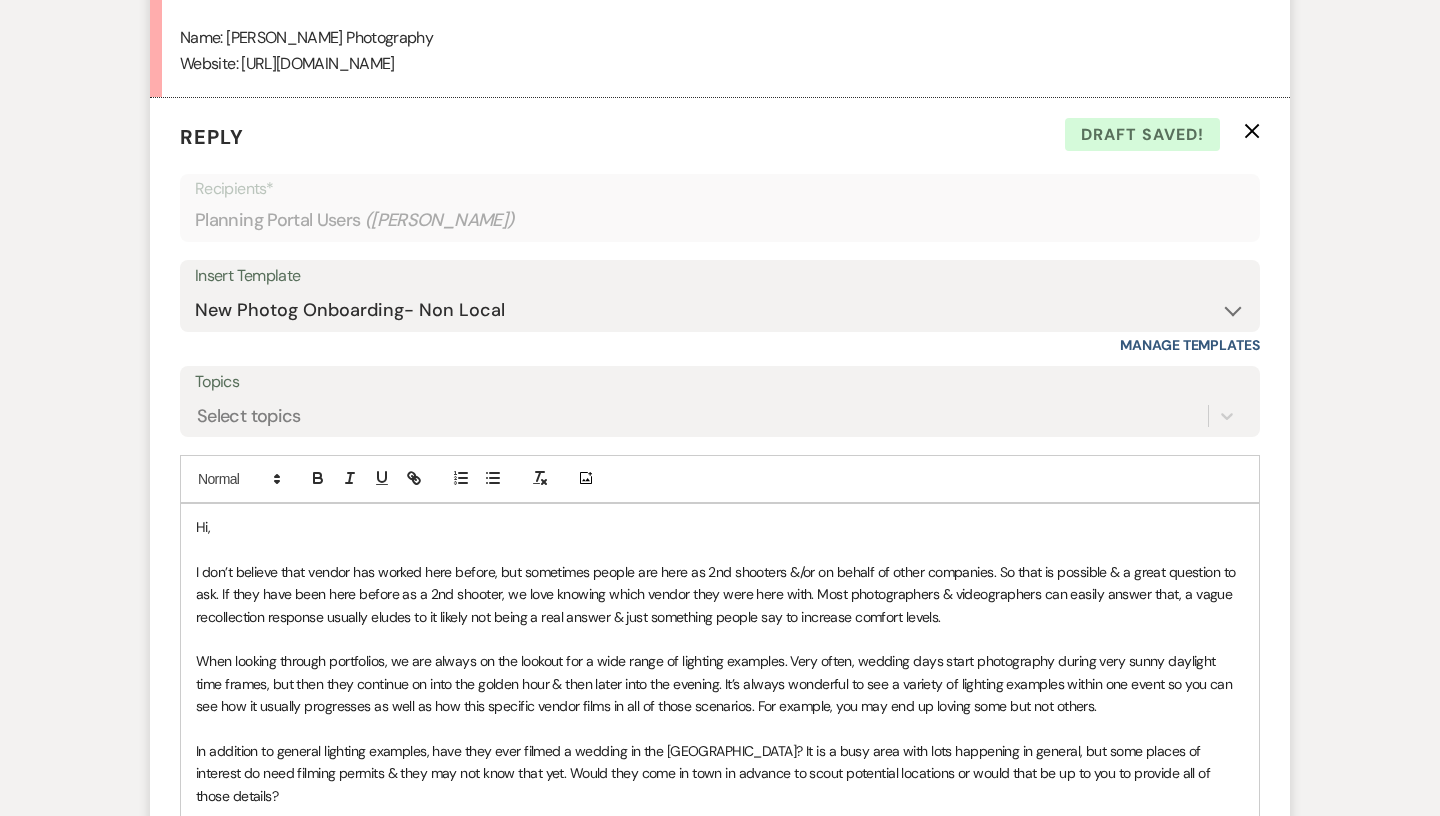 scroll, scrollTop: 1793, scrollLeft: 0, axis: vertical 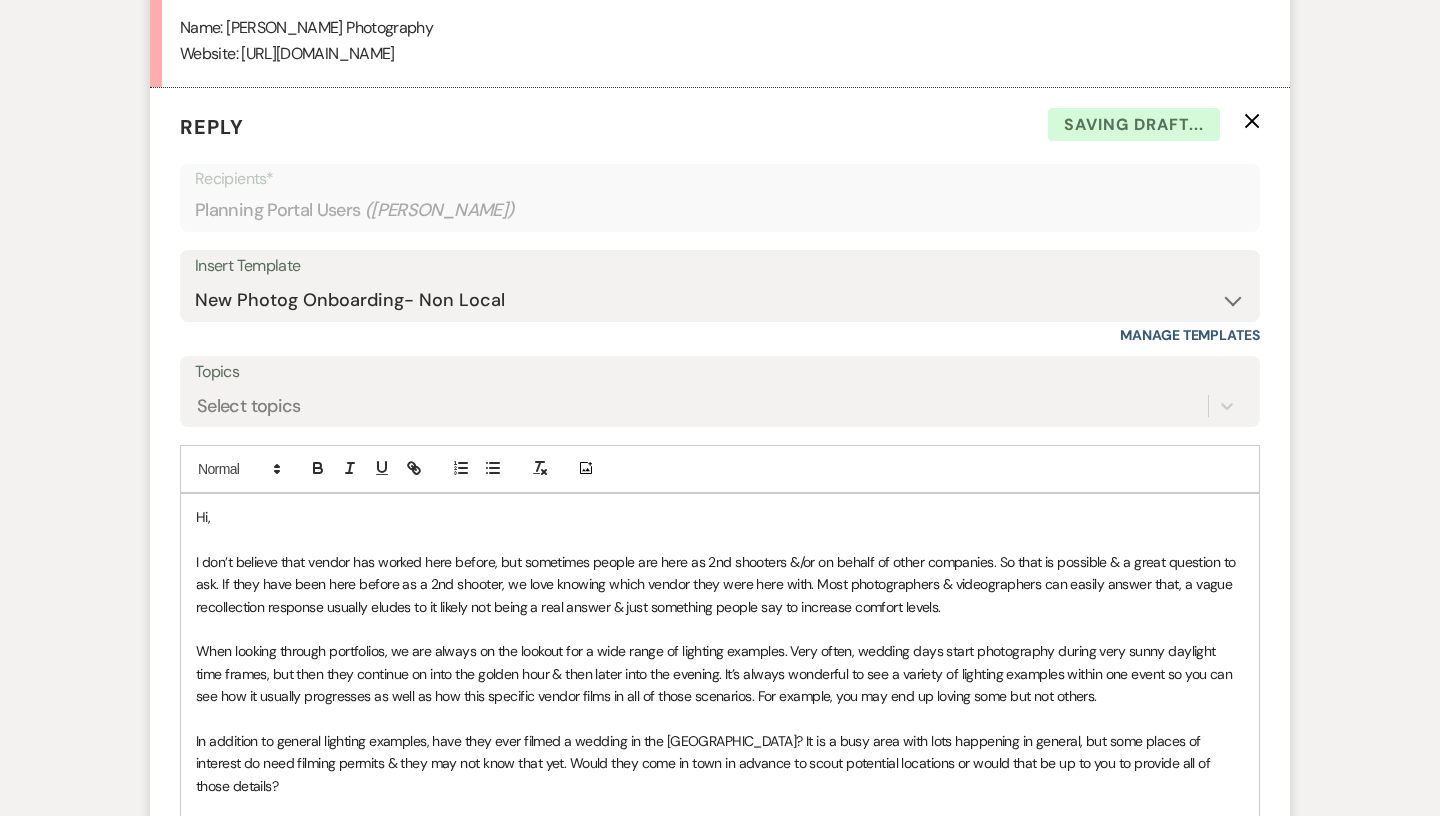 type 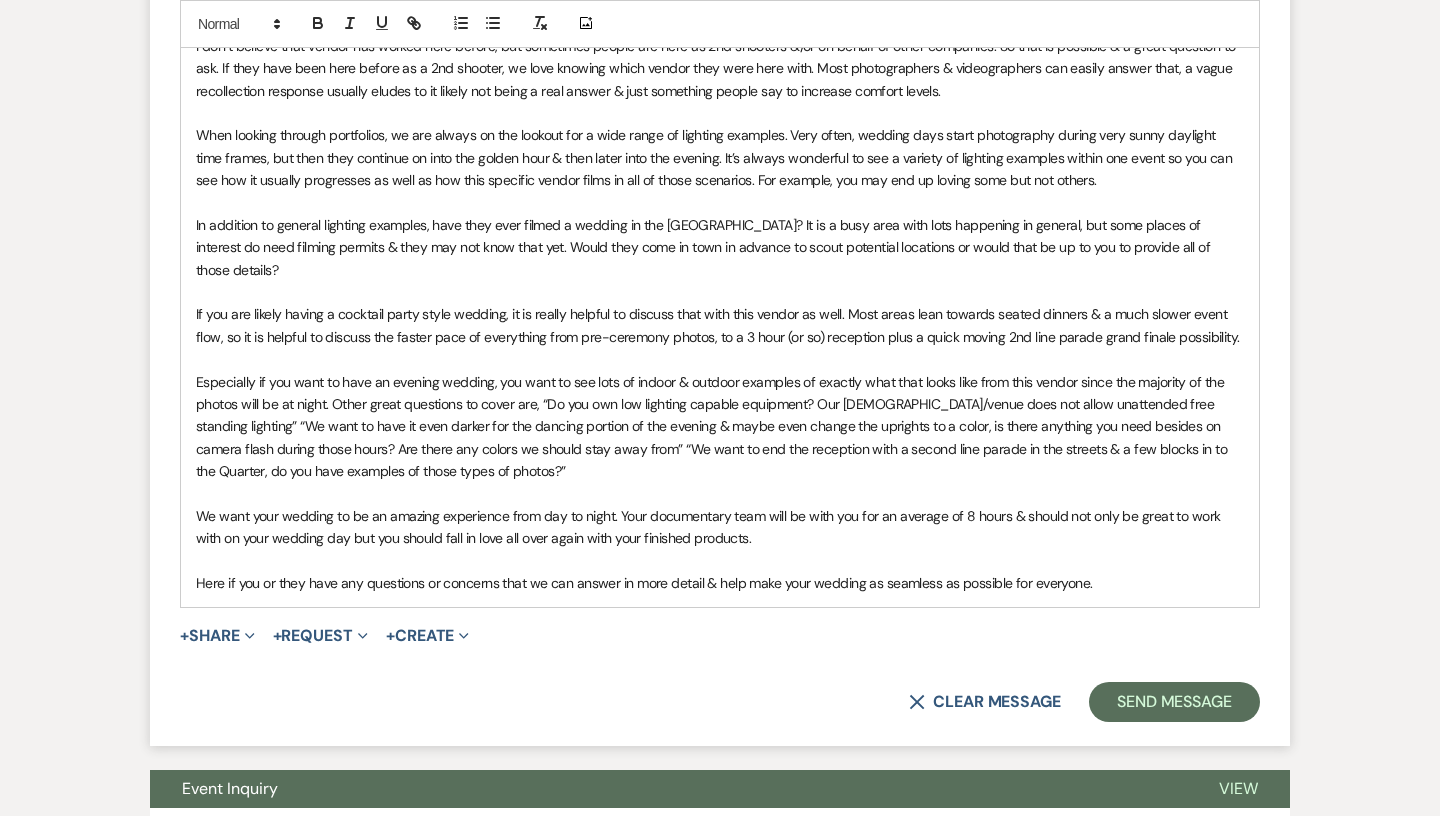 scroll, scrollTop: 2311, scrollLeft: 0, axis: vertical 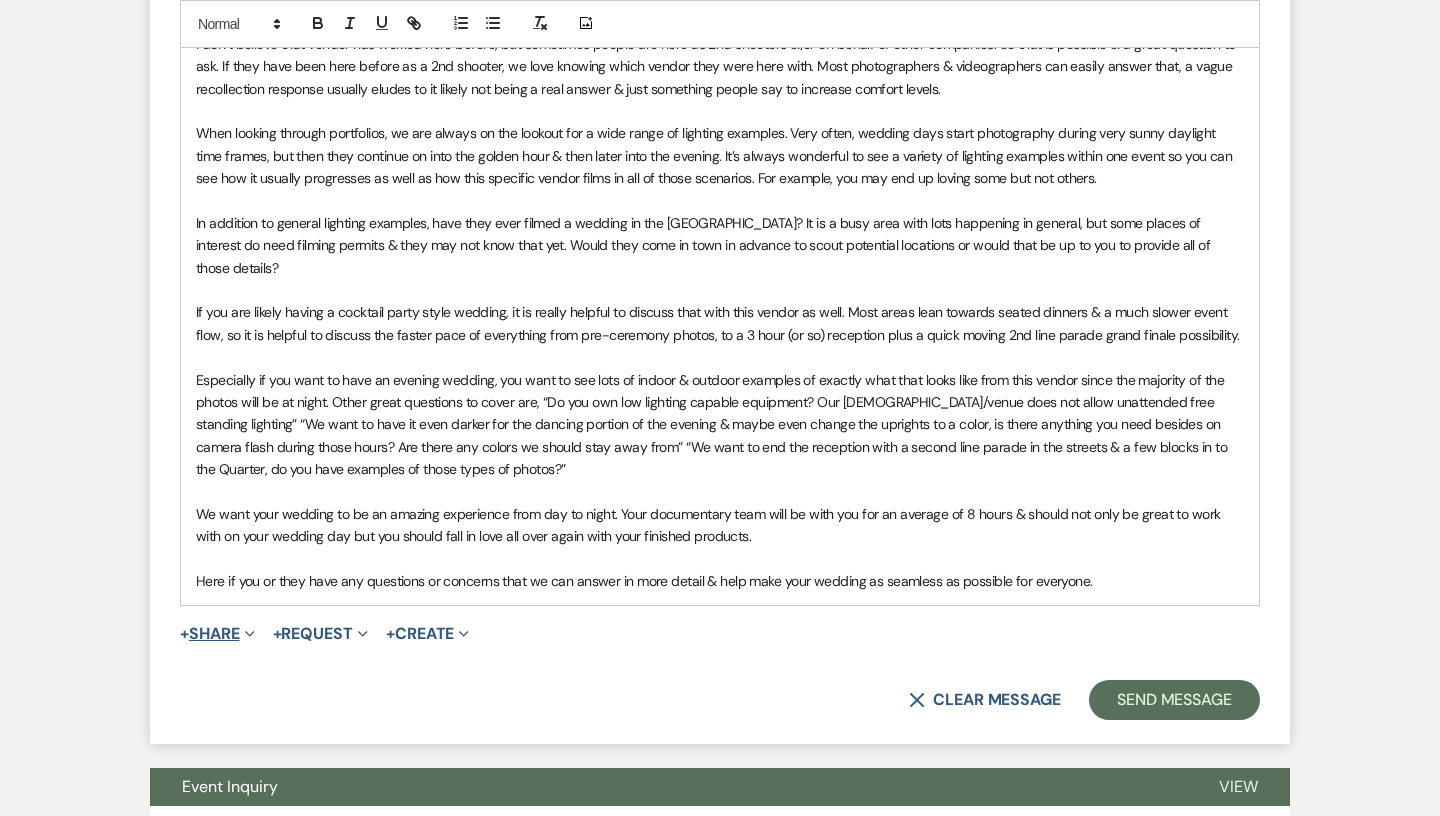 click on "Expand" at bounding box center [247, 633] 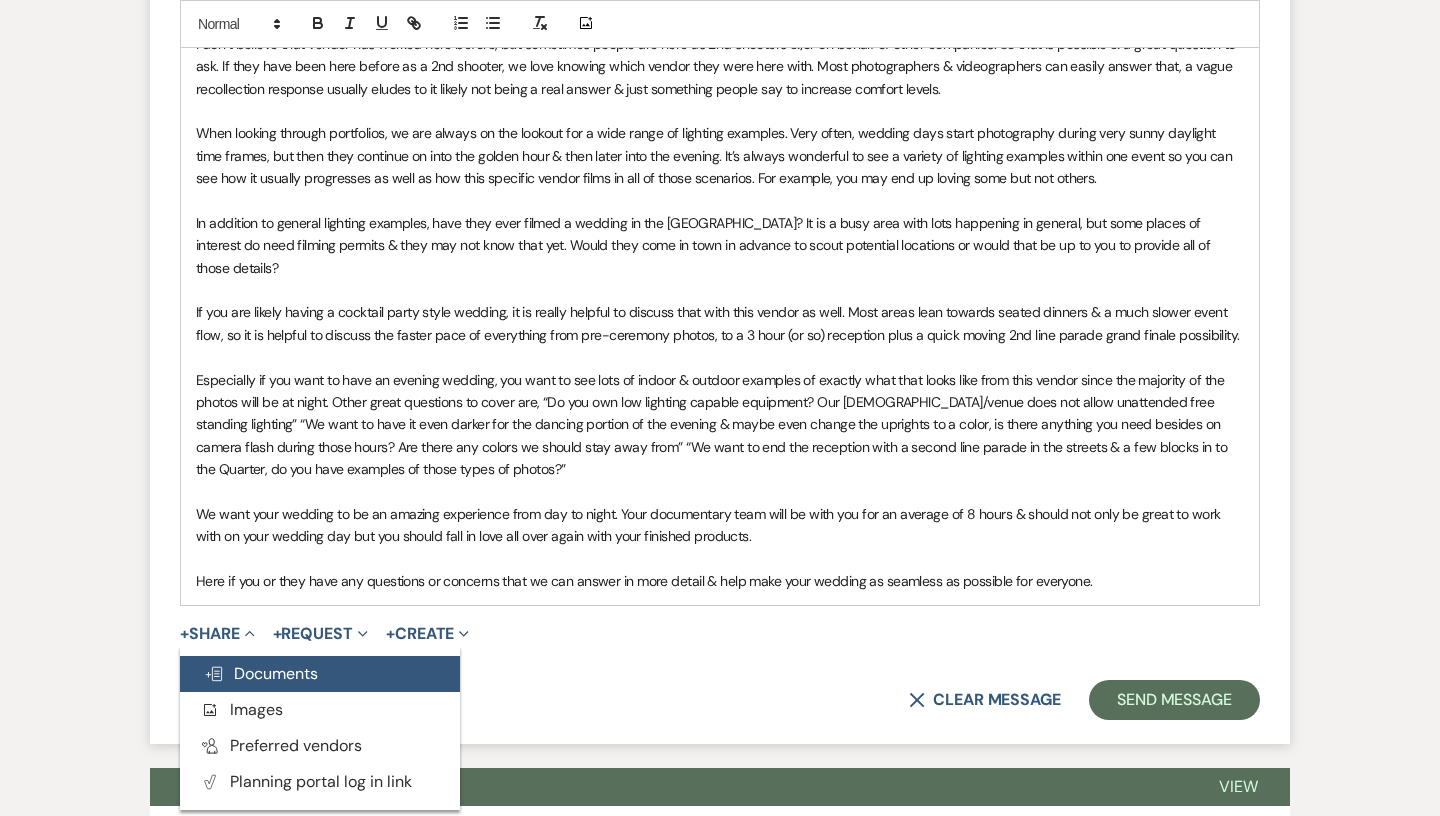 click on "Doc Upload Documents" at bounding box center (261, 673) 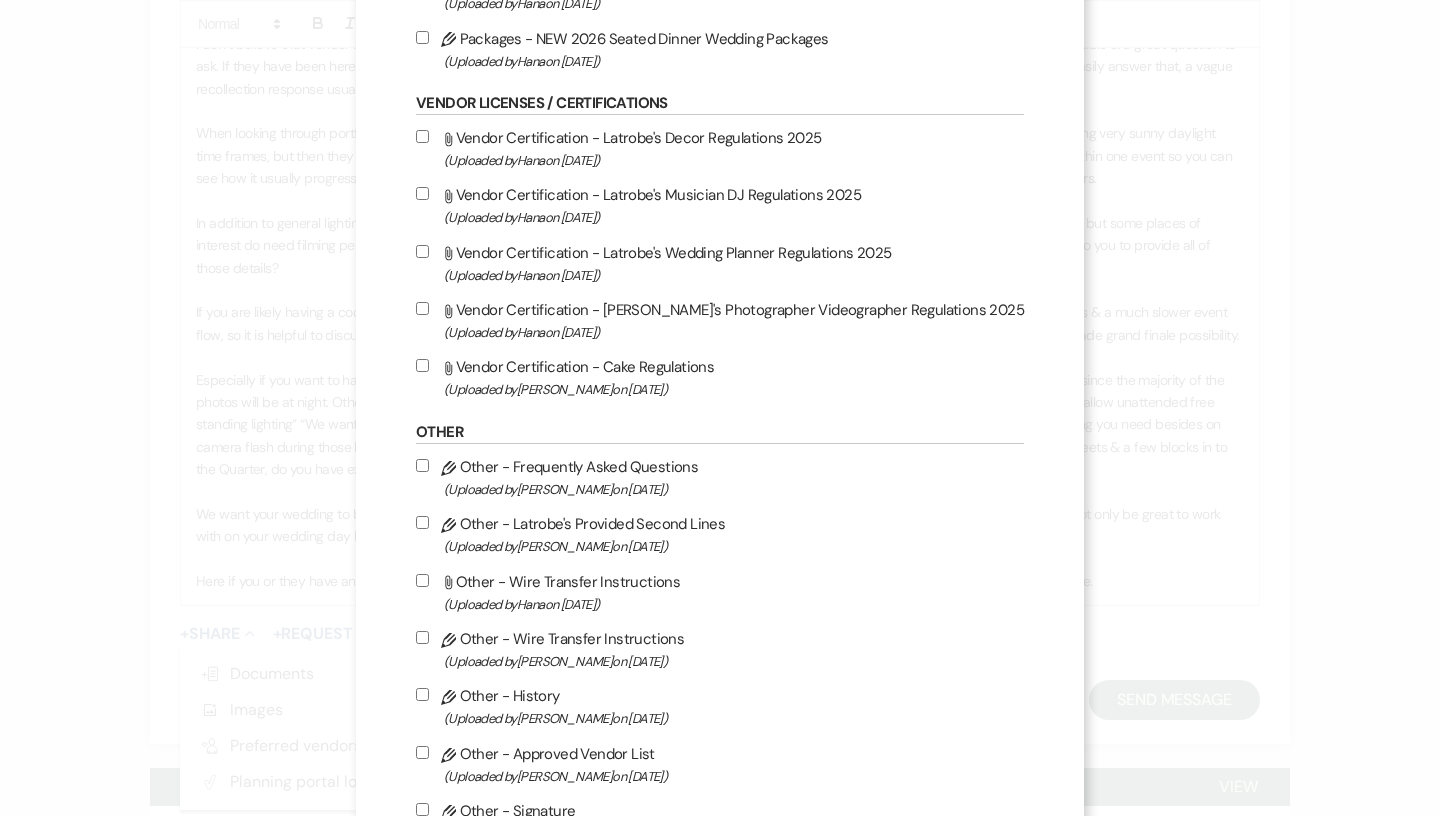scroll, scrollTop: 2020, scrollLeft: 0, axis: vertical 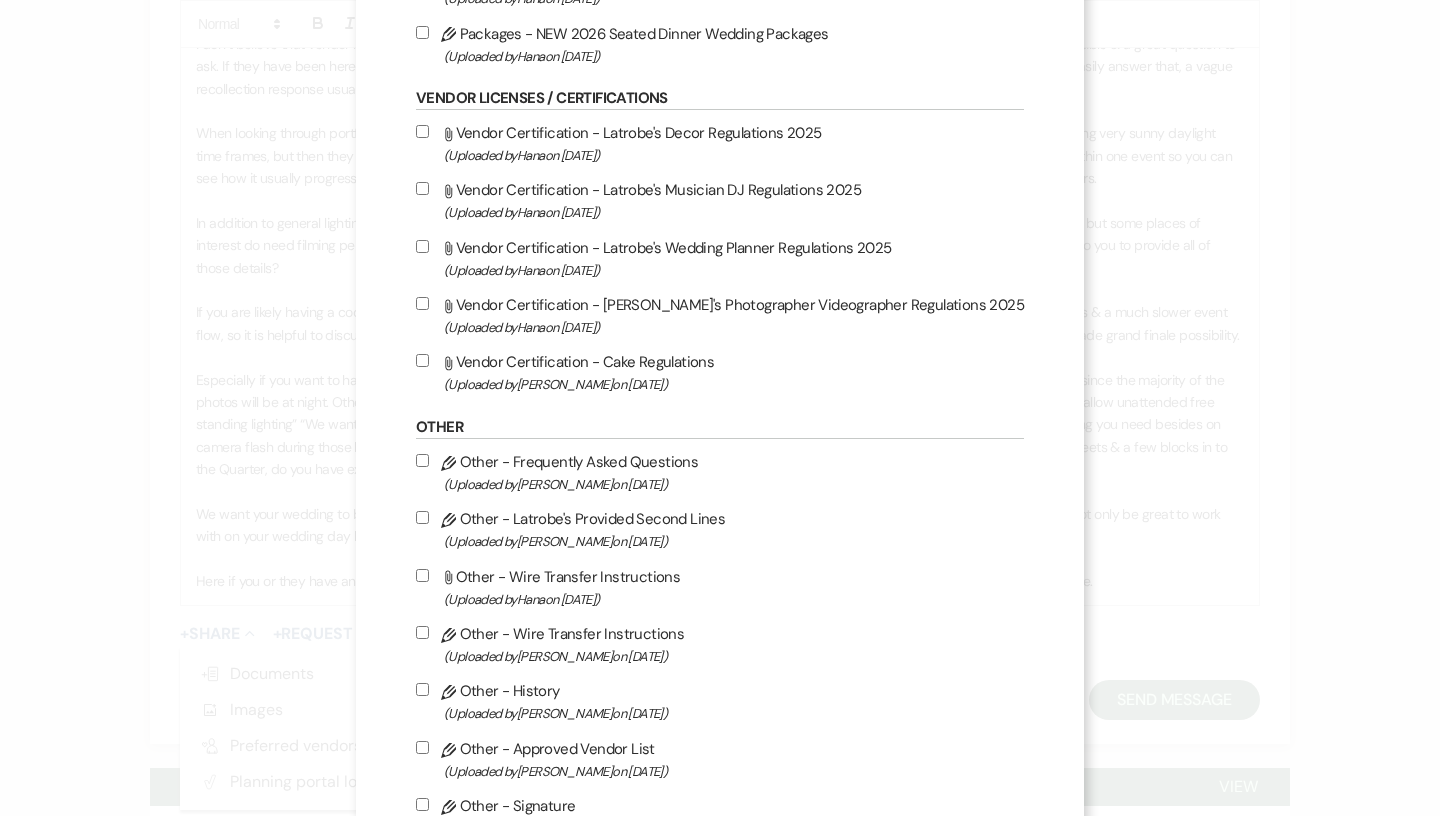 click on "Attach File Vendor Certification - [PERSON_NAME]'s Photographer Videographer Regulations 2025 (Uploaded by  [PERSON_NAME]  on   [DATE] )" at bounding box center (720, 315) 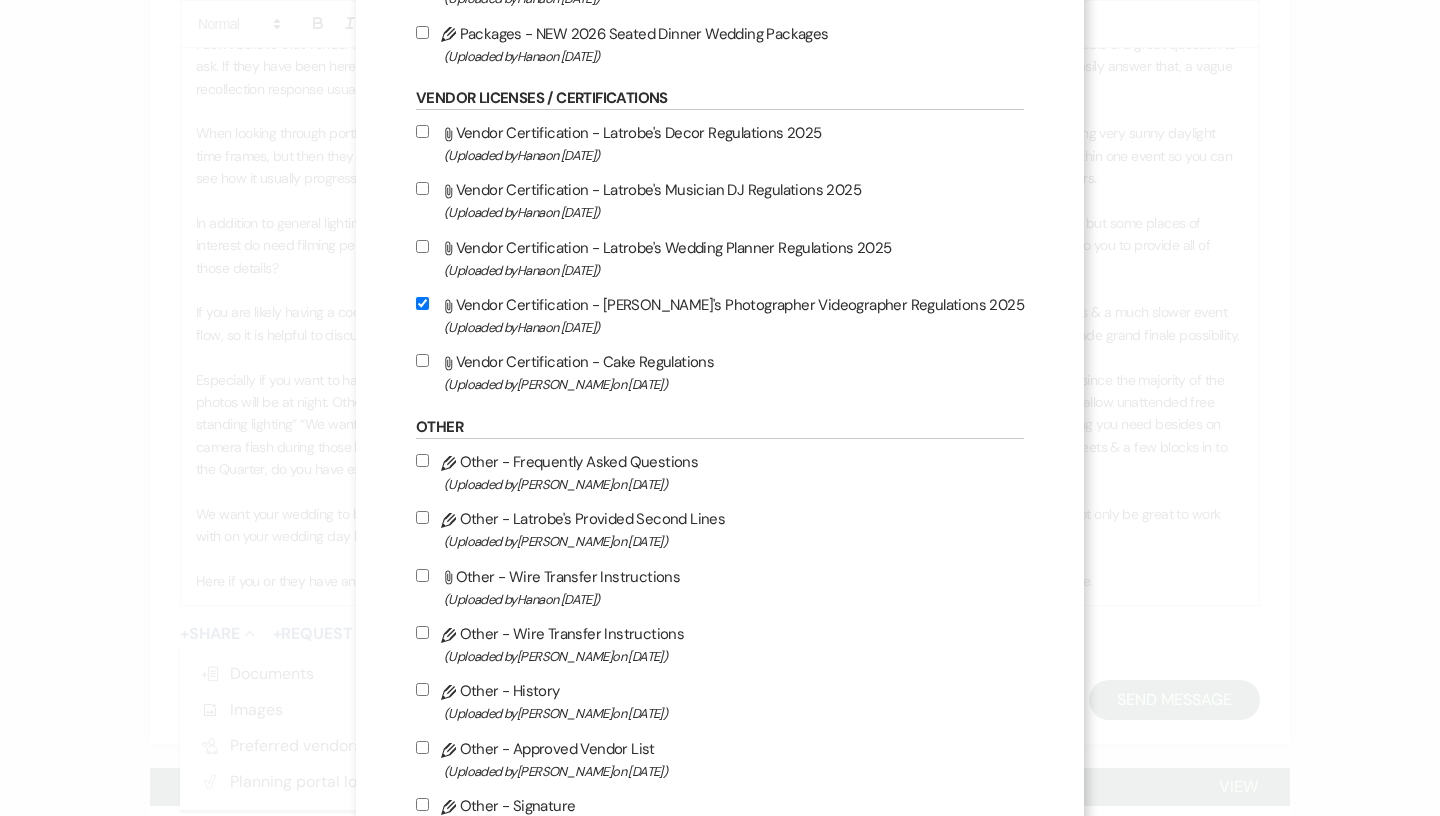 checkbox on "true" 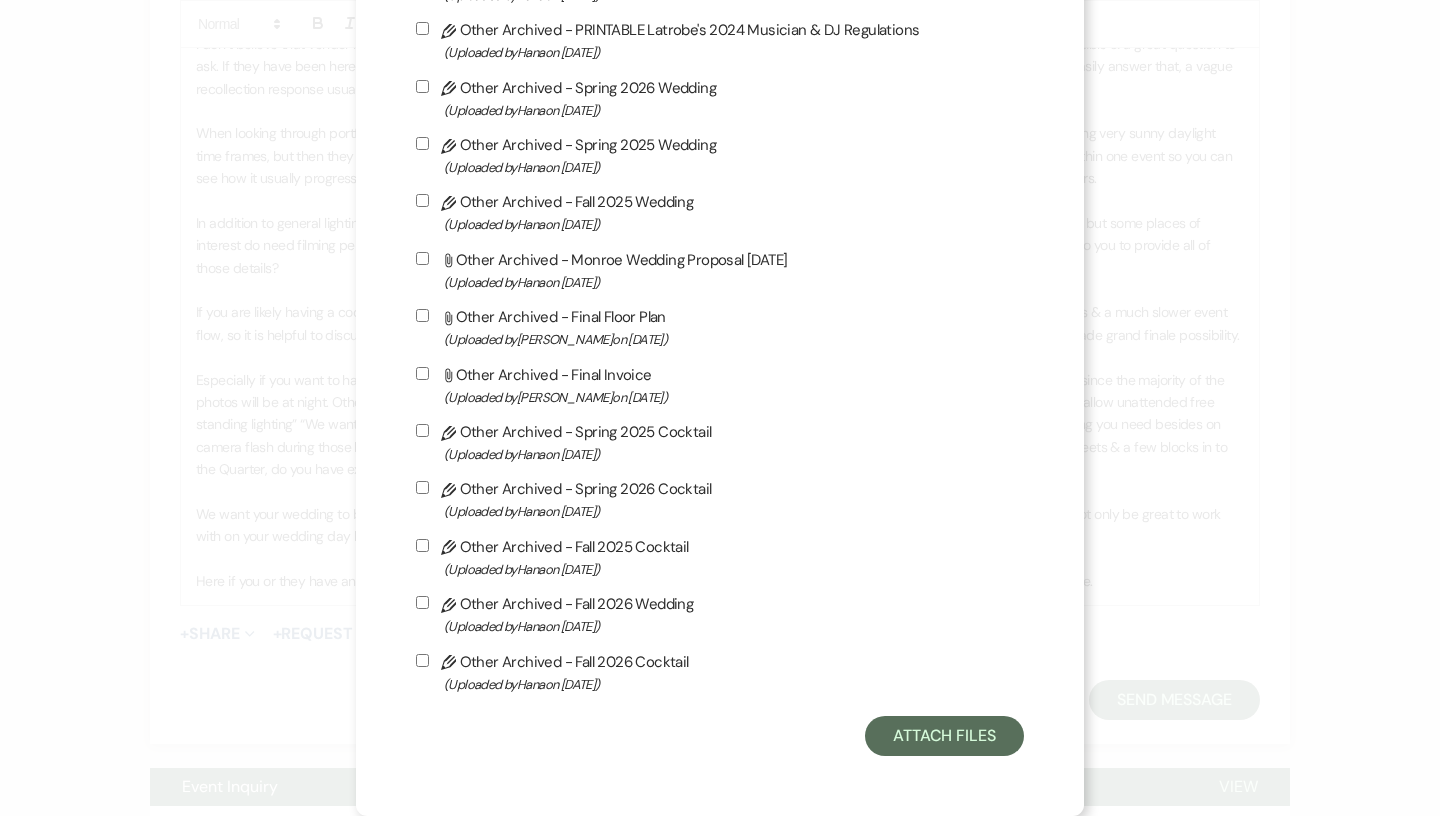 scroll, scrollTop: 6690, scrollLeft: 0, axis: vertical 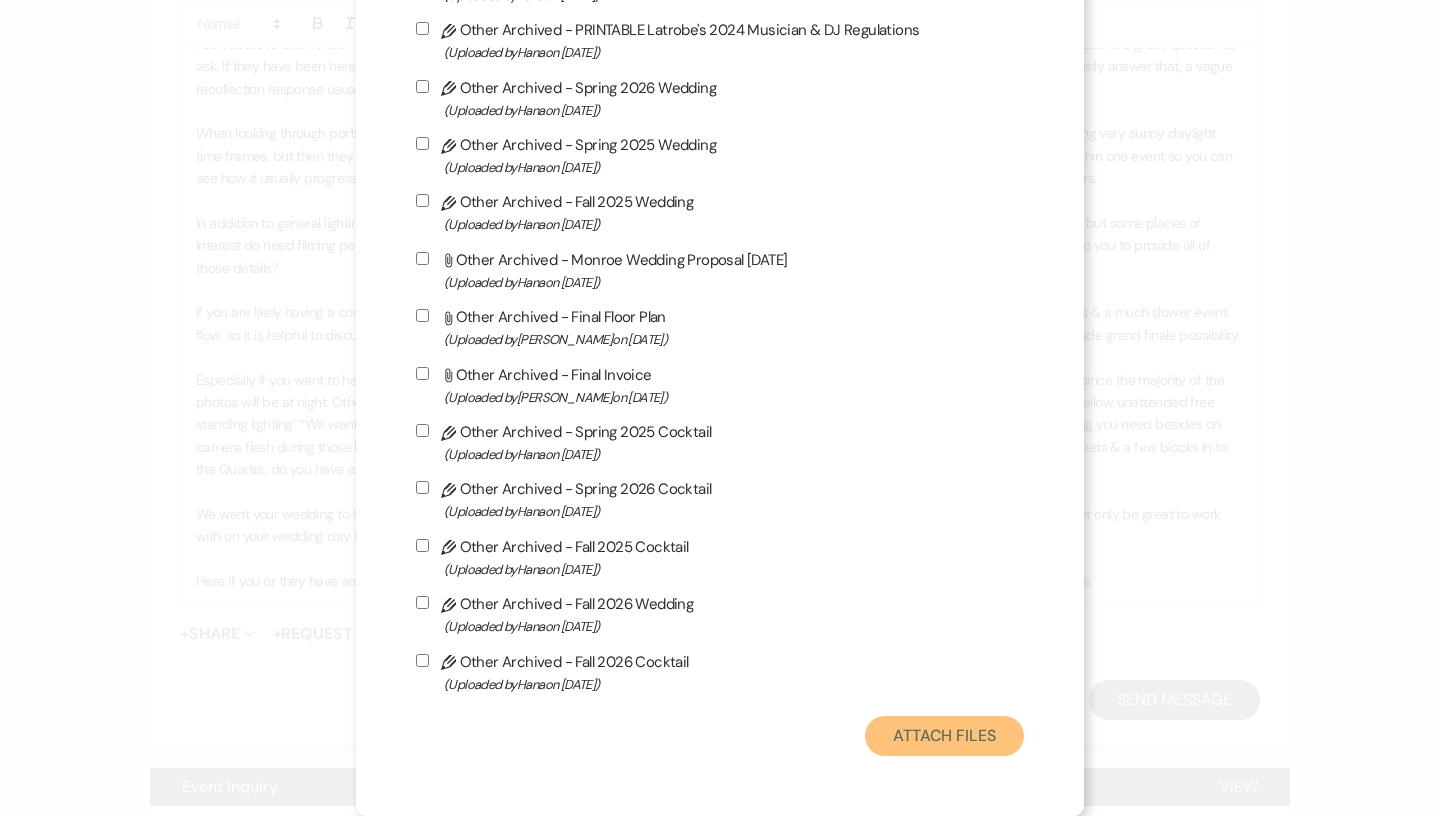 click on "Attach Files" at bounding box center (944, 736) 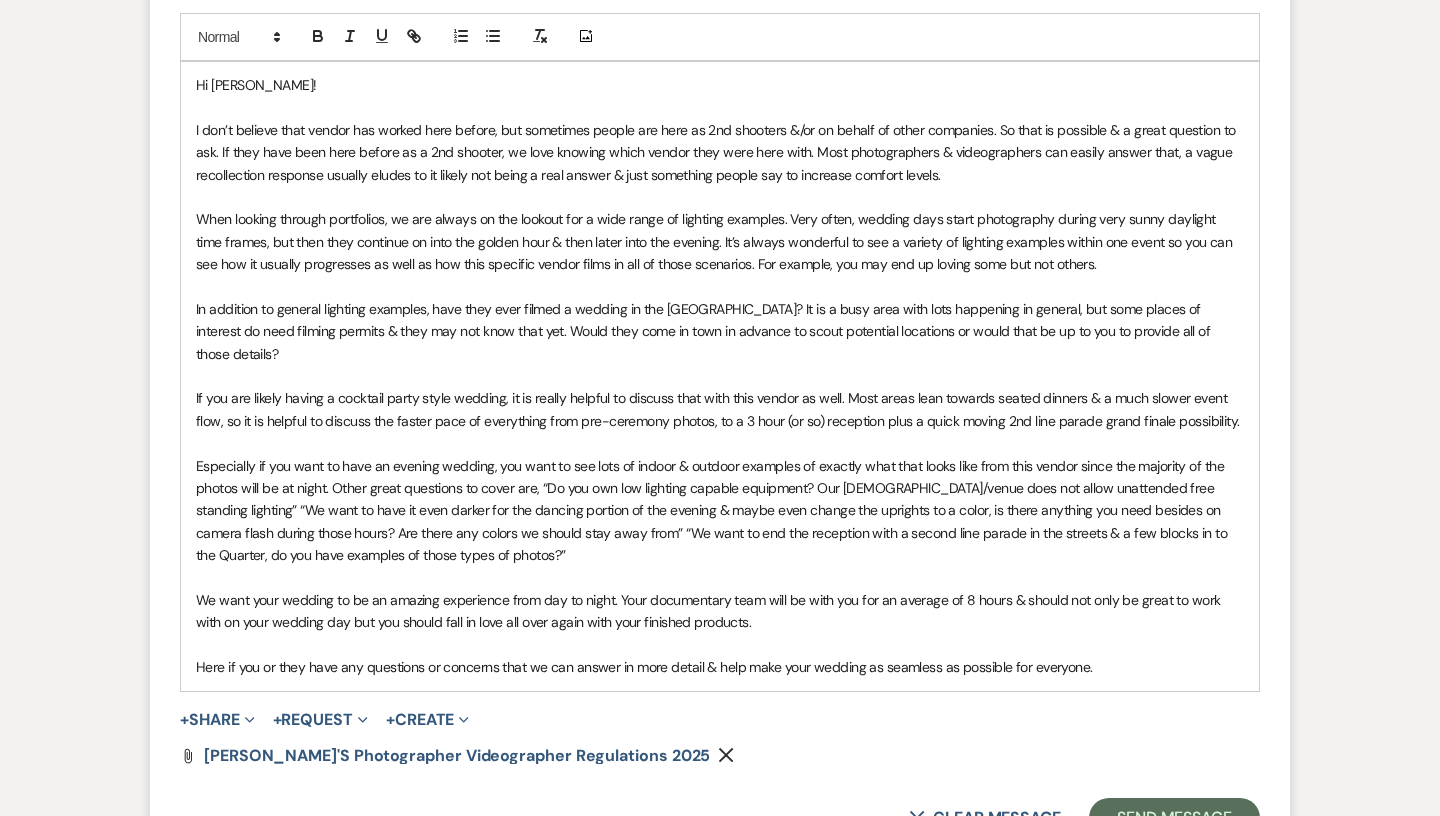 scroll, scrollTop: 2230, scrollLeft: 0, axis: vertical 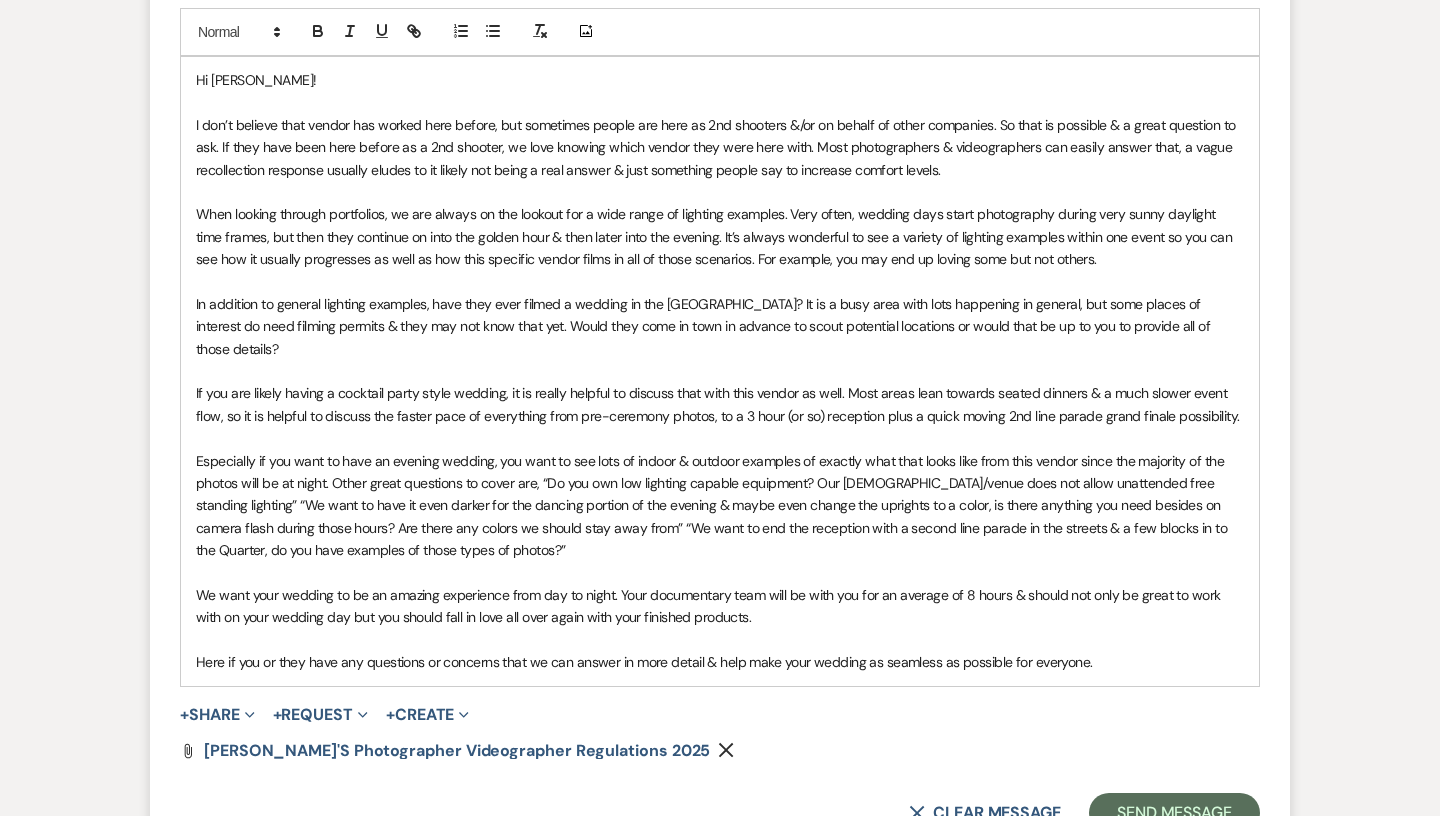click on "Here if you or they have any questions or concerns that we can answer in more detail & help make your wedding as seamless as possible for everyone." at bounding box center (720, 662) 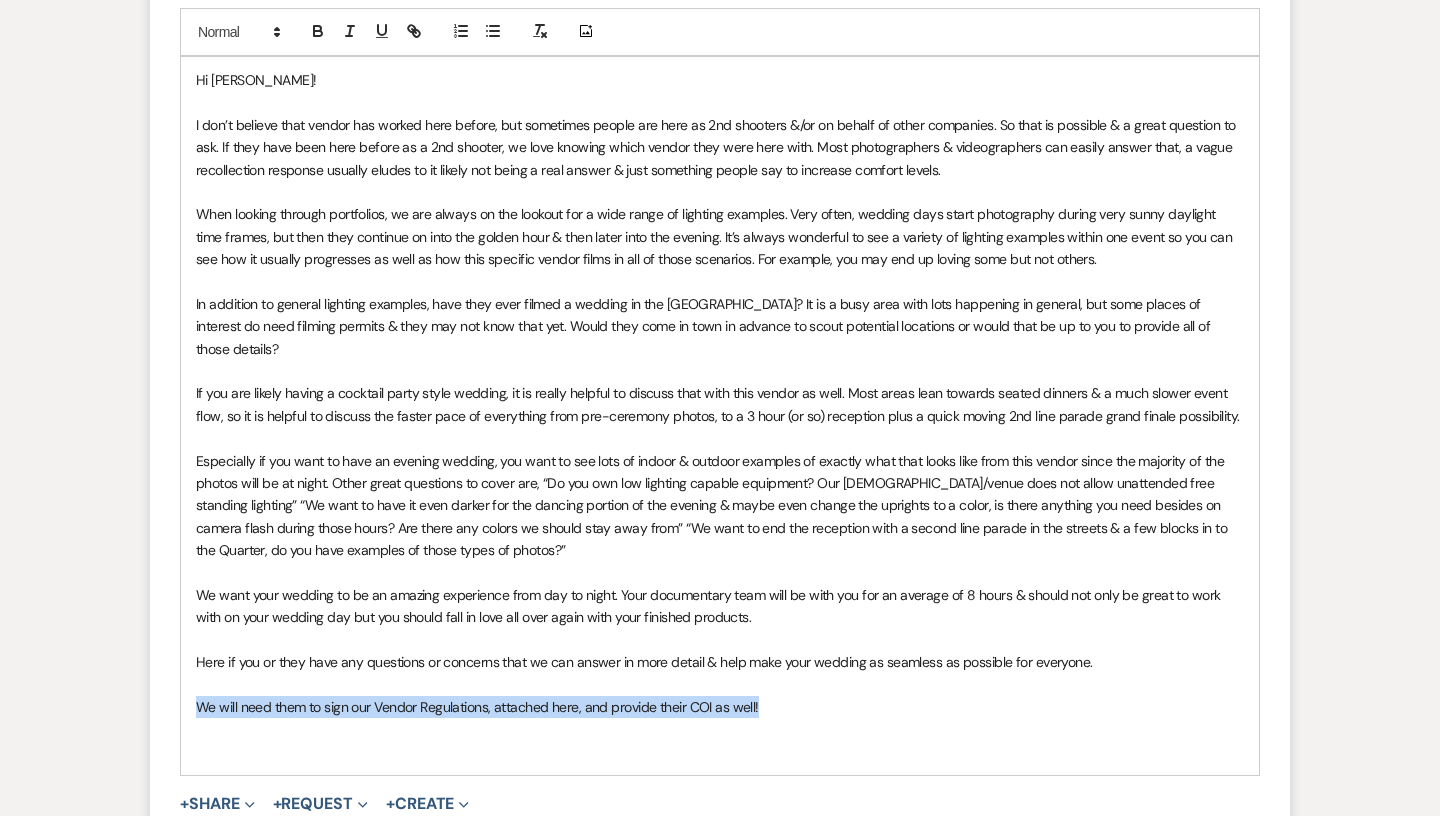 drag, startPoint x: 770, startPoint y: 688, endPoint x: 150, endPoint y: 679, distance: 620.0653 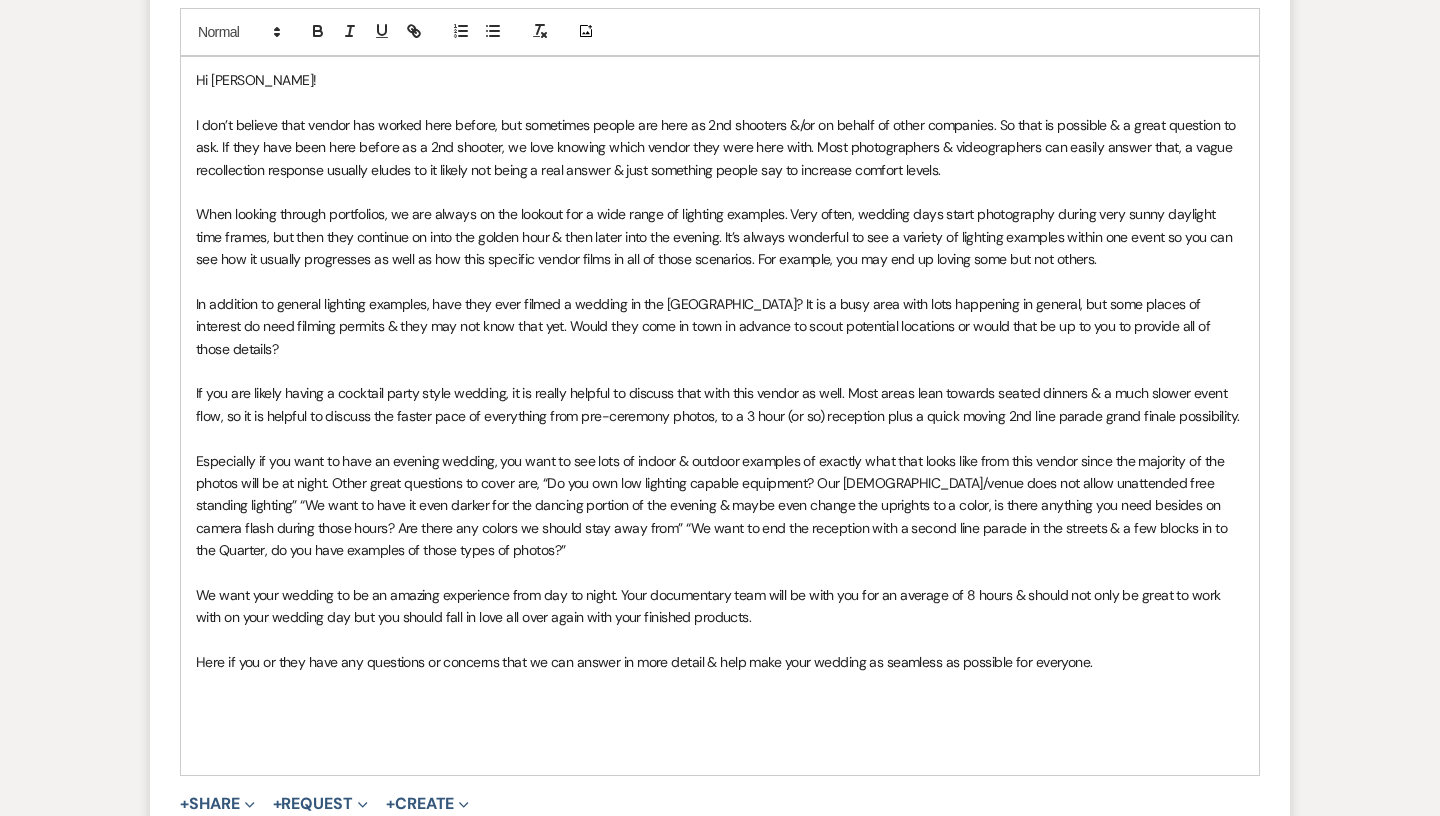 click on "Especially if you want to have an evening wedding, you want to see lots of indoor & outdoor examples of exactly what that looks like from this vendor since the majority of the photos will be at night. Other great questions to cover are, “Do you own low lighting capable equipment? Our [DEMOGRAPHIC_DATA]/venue does not allow unattended free standing lighting” “We want to have it even darker for the dancing portion of the evening & maybe even change the uprights to a color, is there anything you need besides on camera flash during those hours? Are there any colors we should stay away from” “We want to end the reception with a second line parade in the streets & a few blocks in to the Quarter, do you have examples of those types of photos?”" at bounding box center [720, 506] 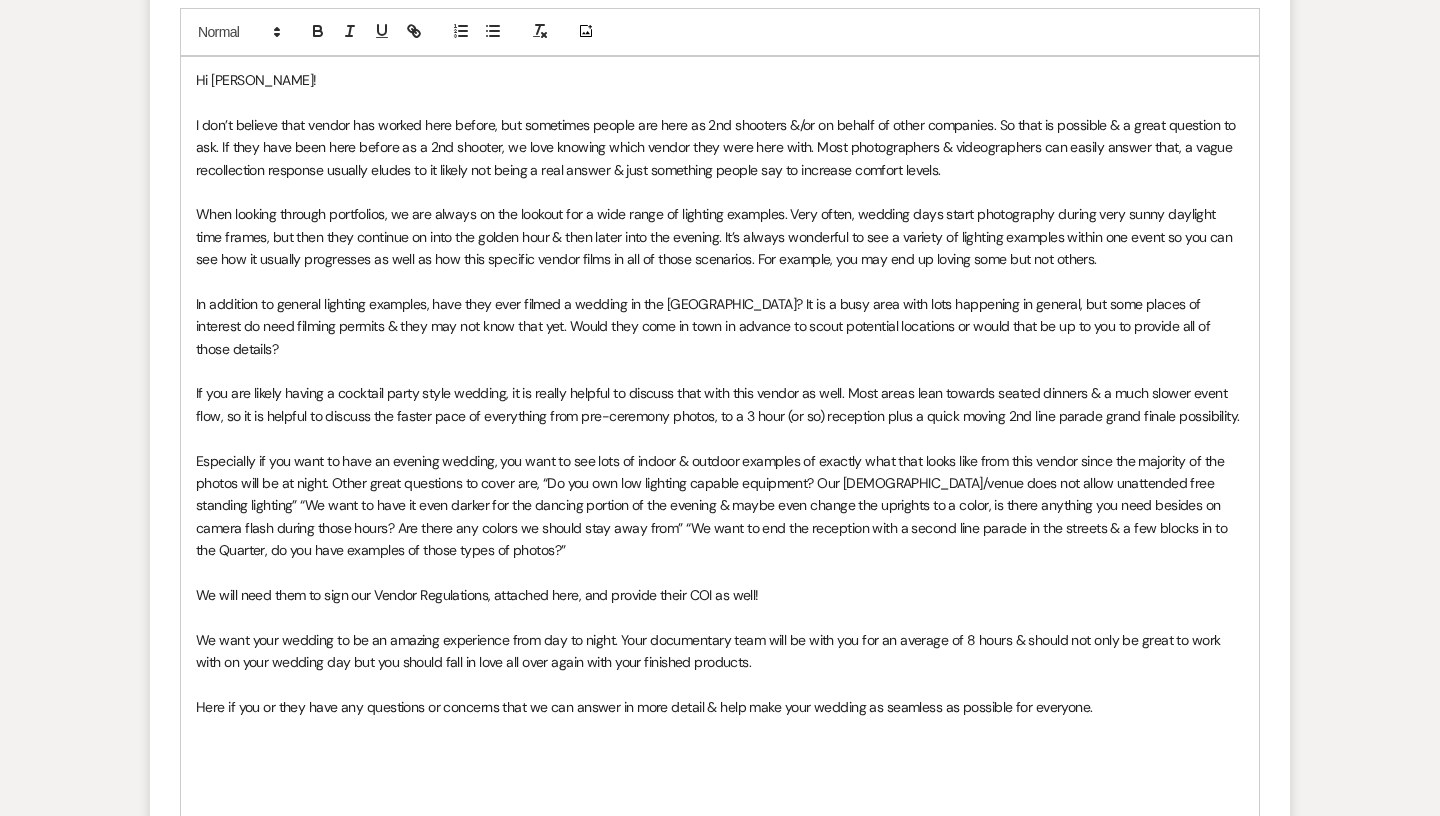 click at bounding box center (720, 774) 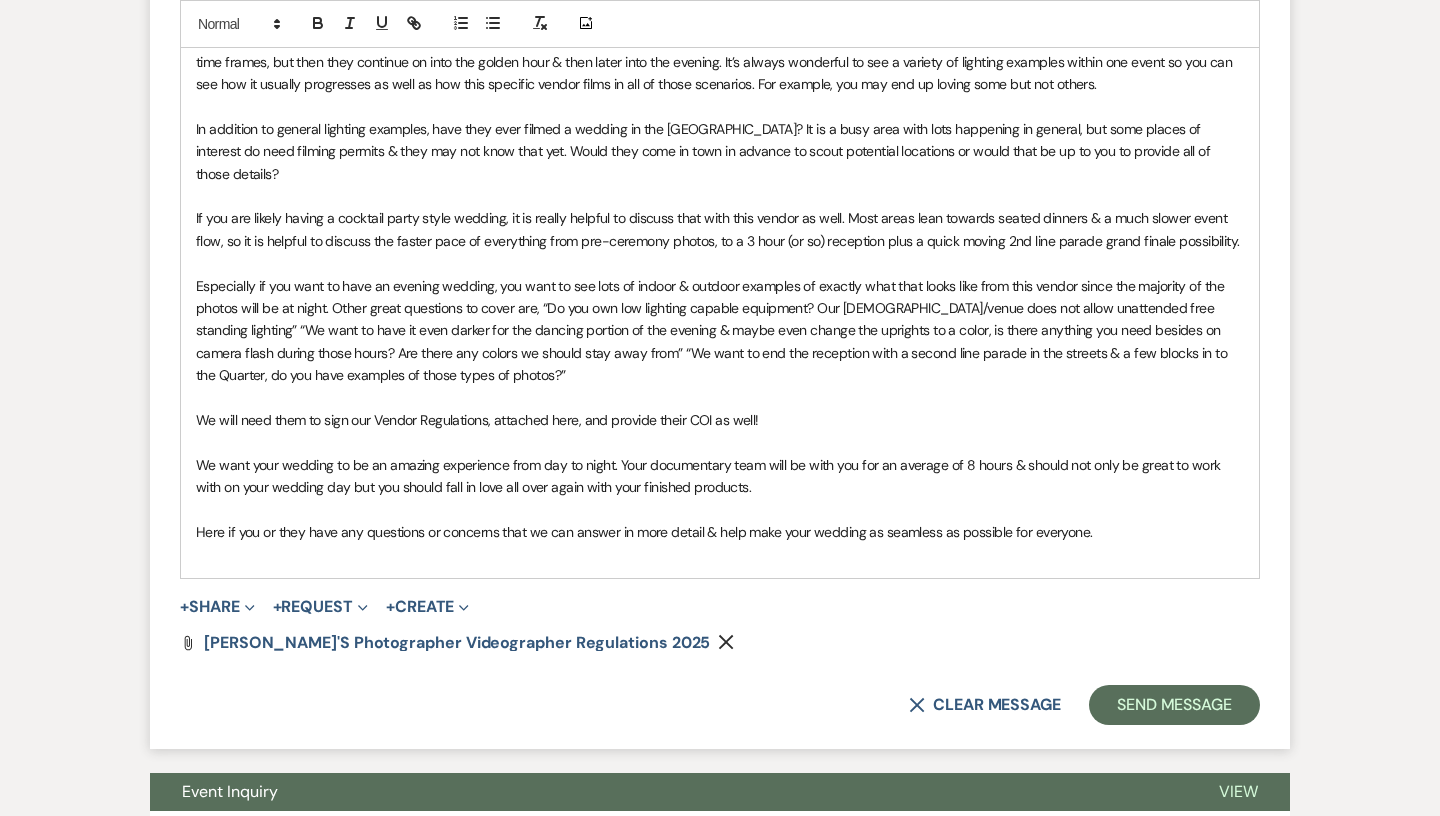 scroll, scrollTop: 2415, scrollLeft: 0, axis: vertical 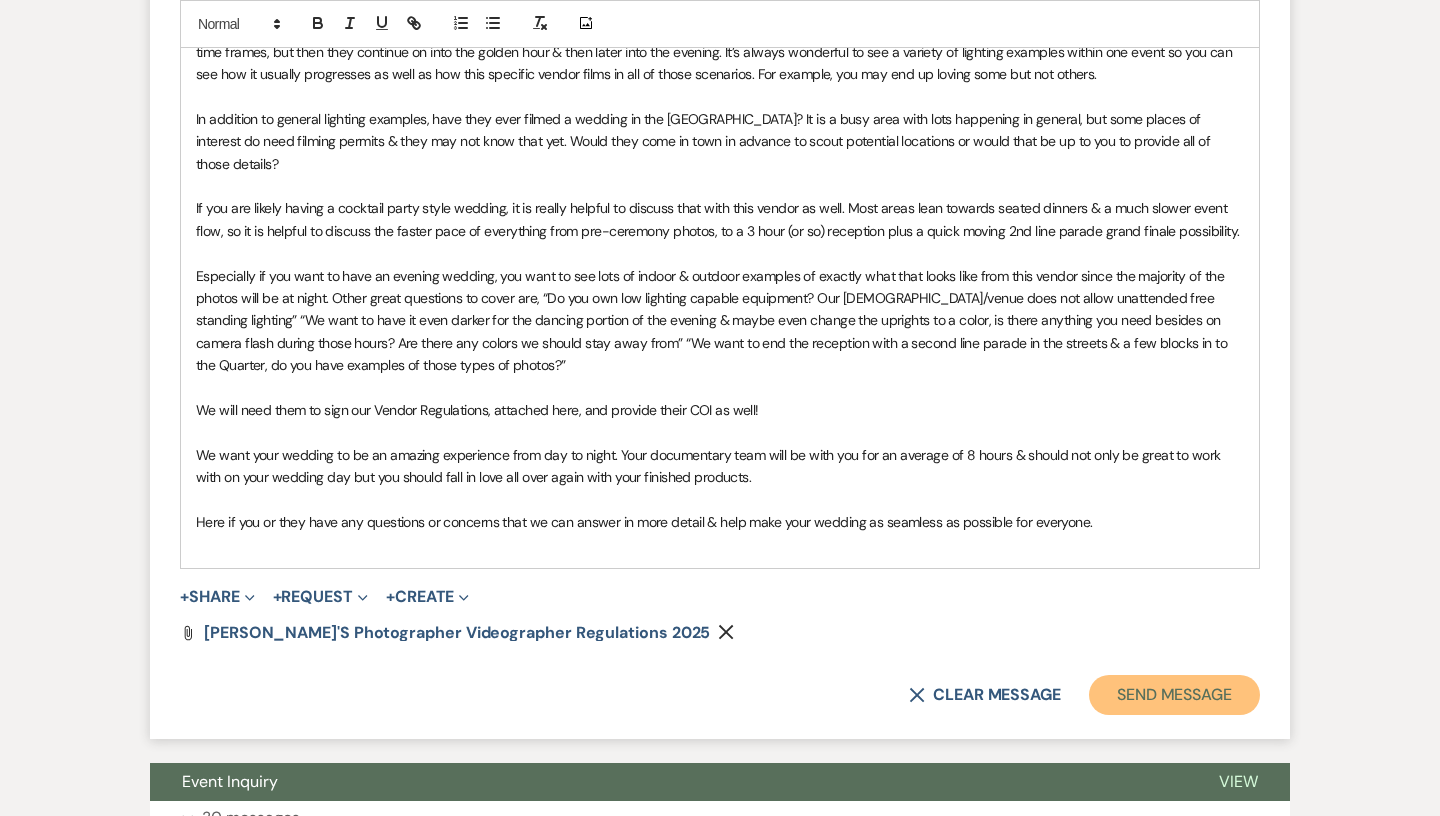 click on "Send Message" at bounding box center (1174, 695) 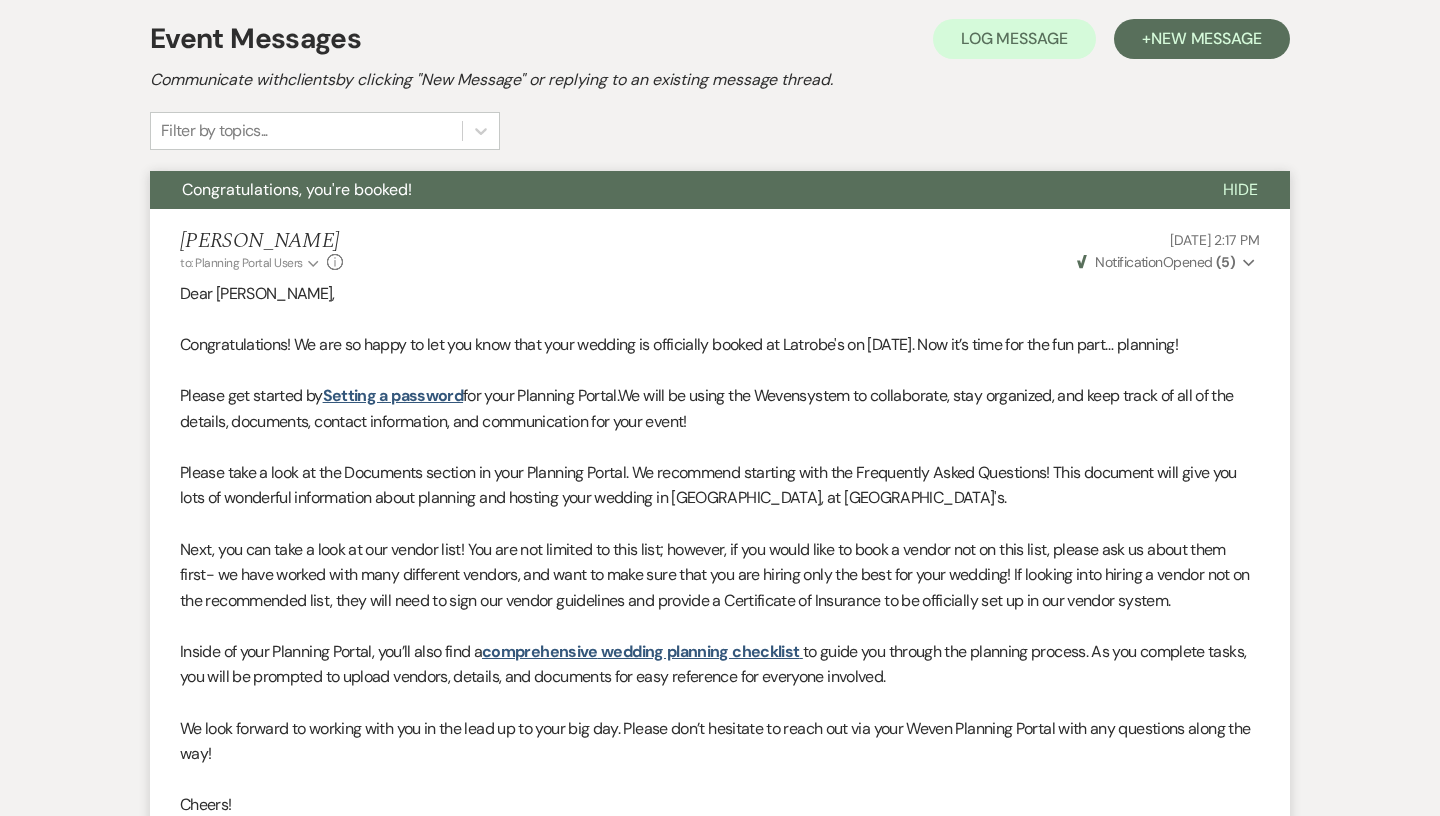 scroll, scrollTop: 0, scrollLeft: 0, axis: both 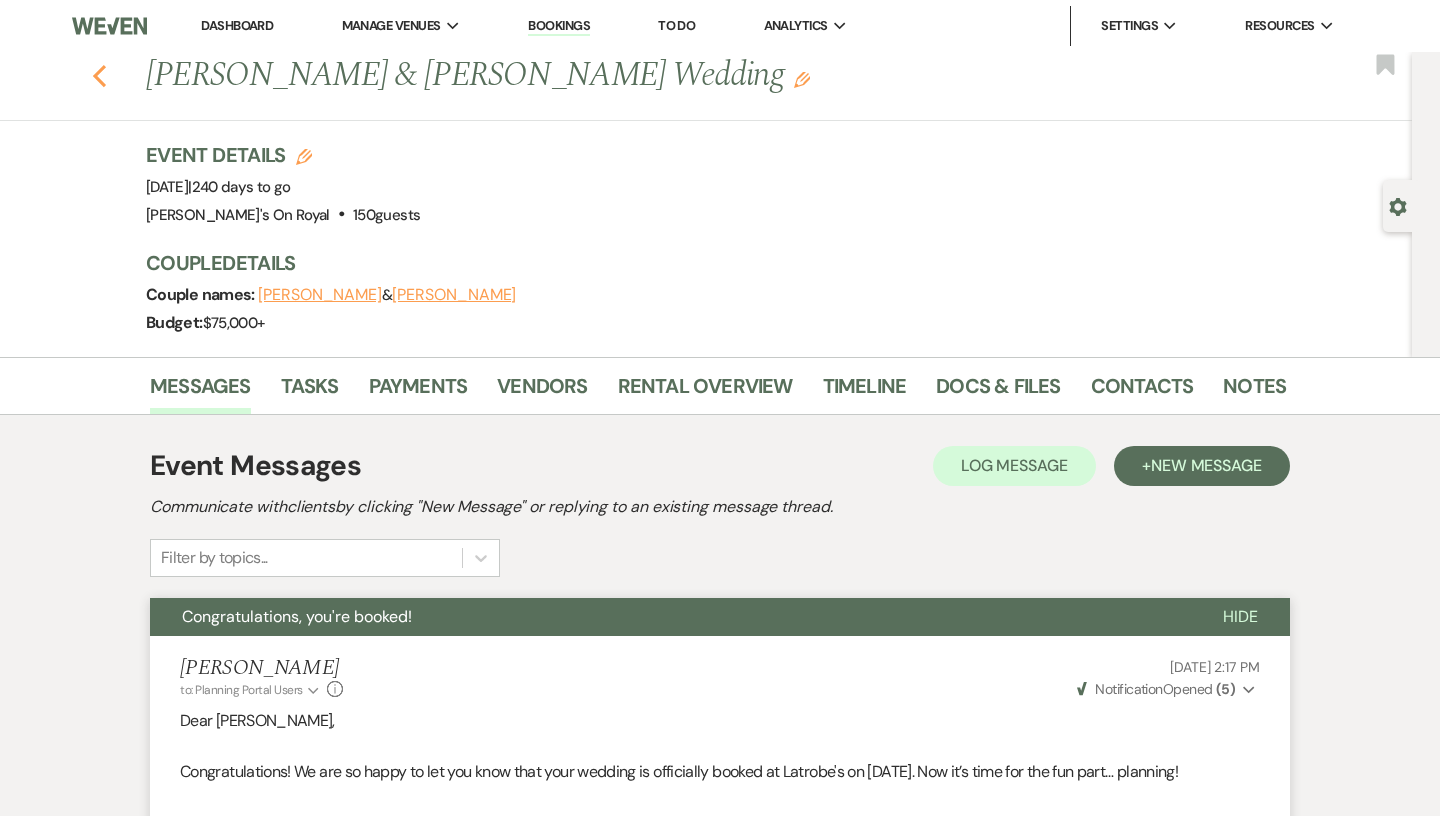click on "Previous" 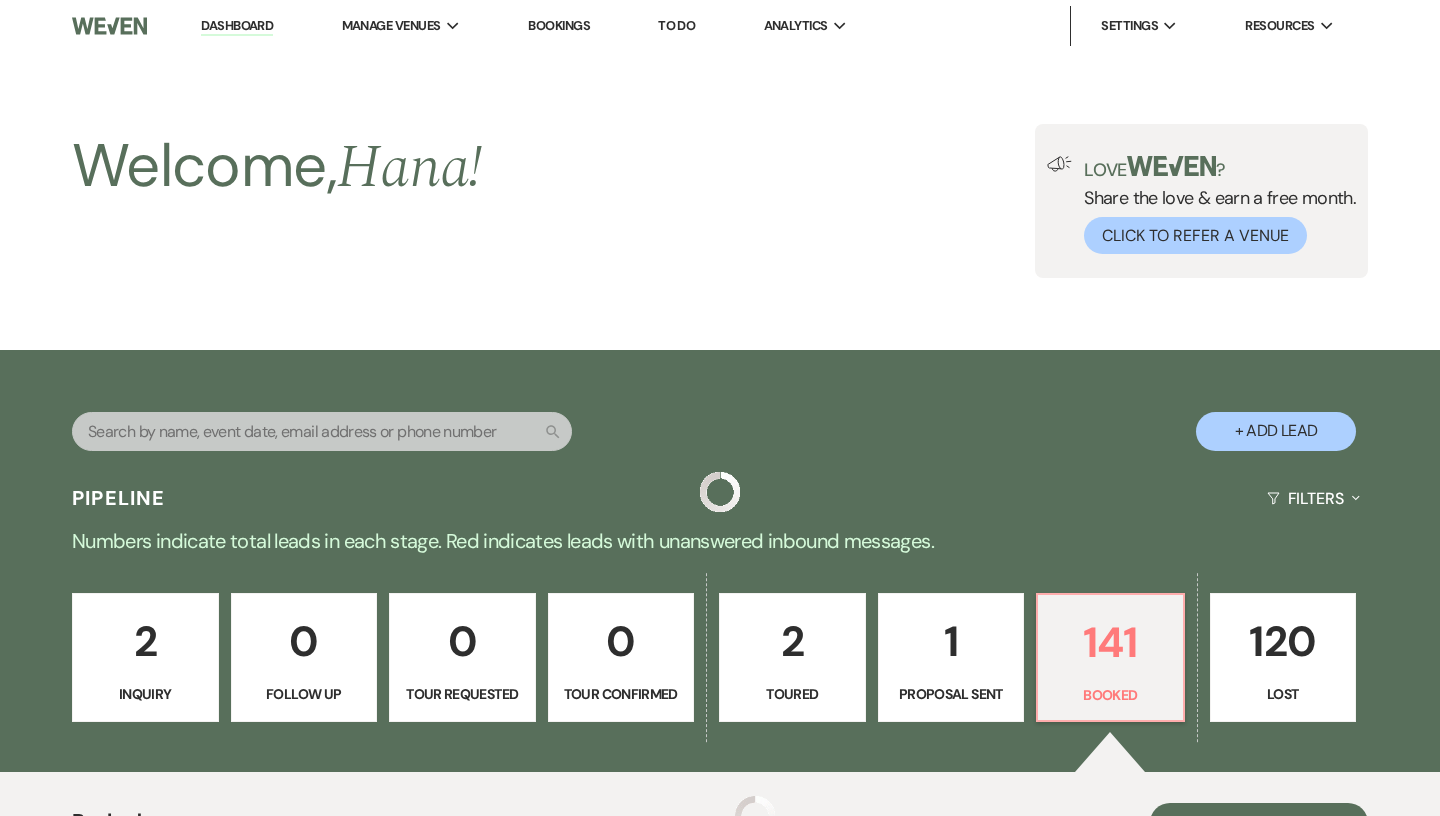 scroll, scrollTop: 373, scrollLeft: 0, axis: vertical 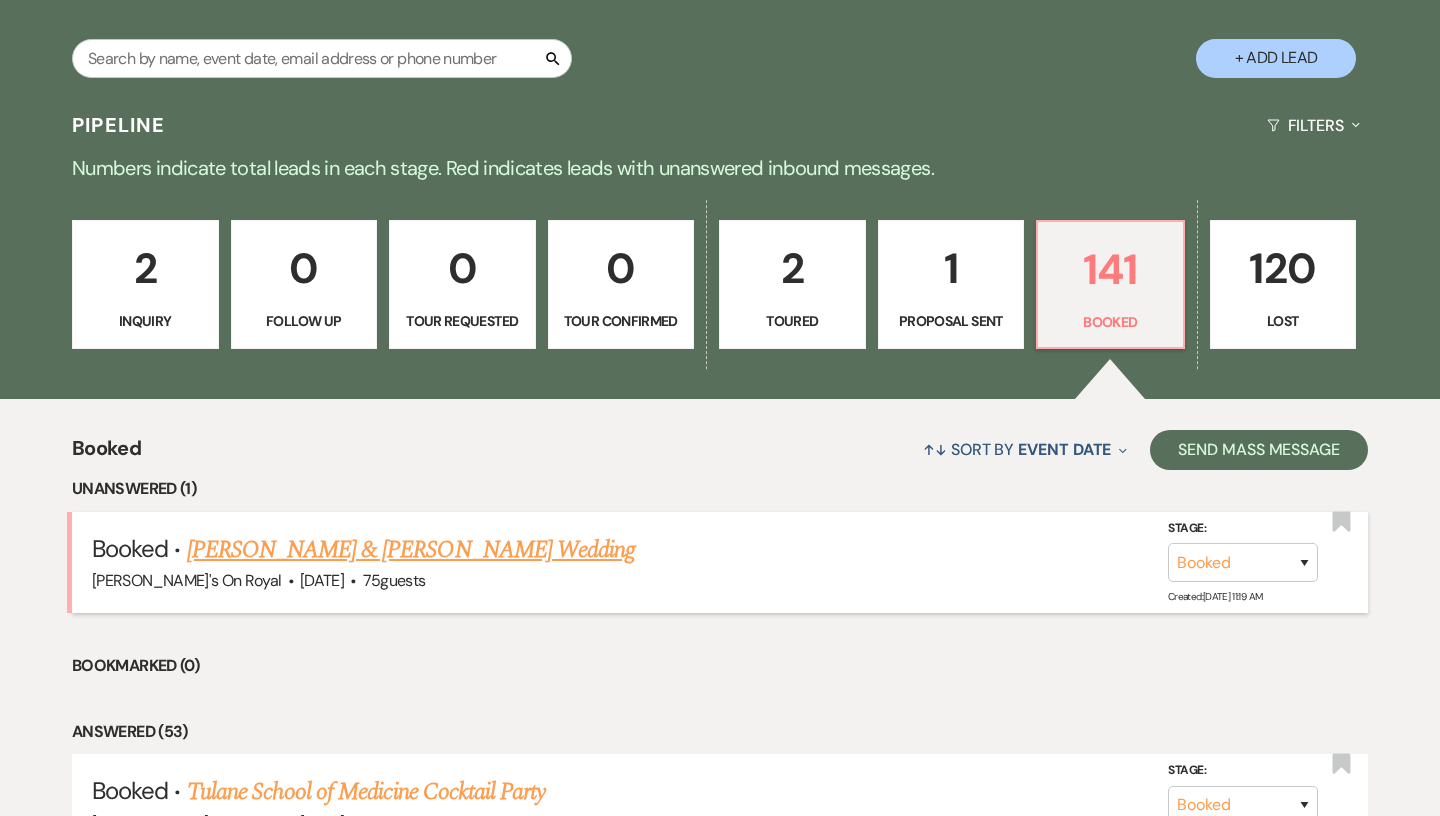 click on "[PERSON_NAME] & [PERSON_NAME] Wedding" at bounding box center (411, 550) 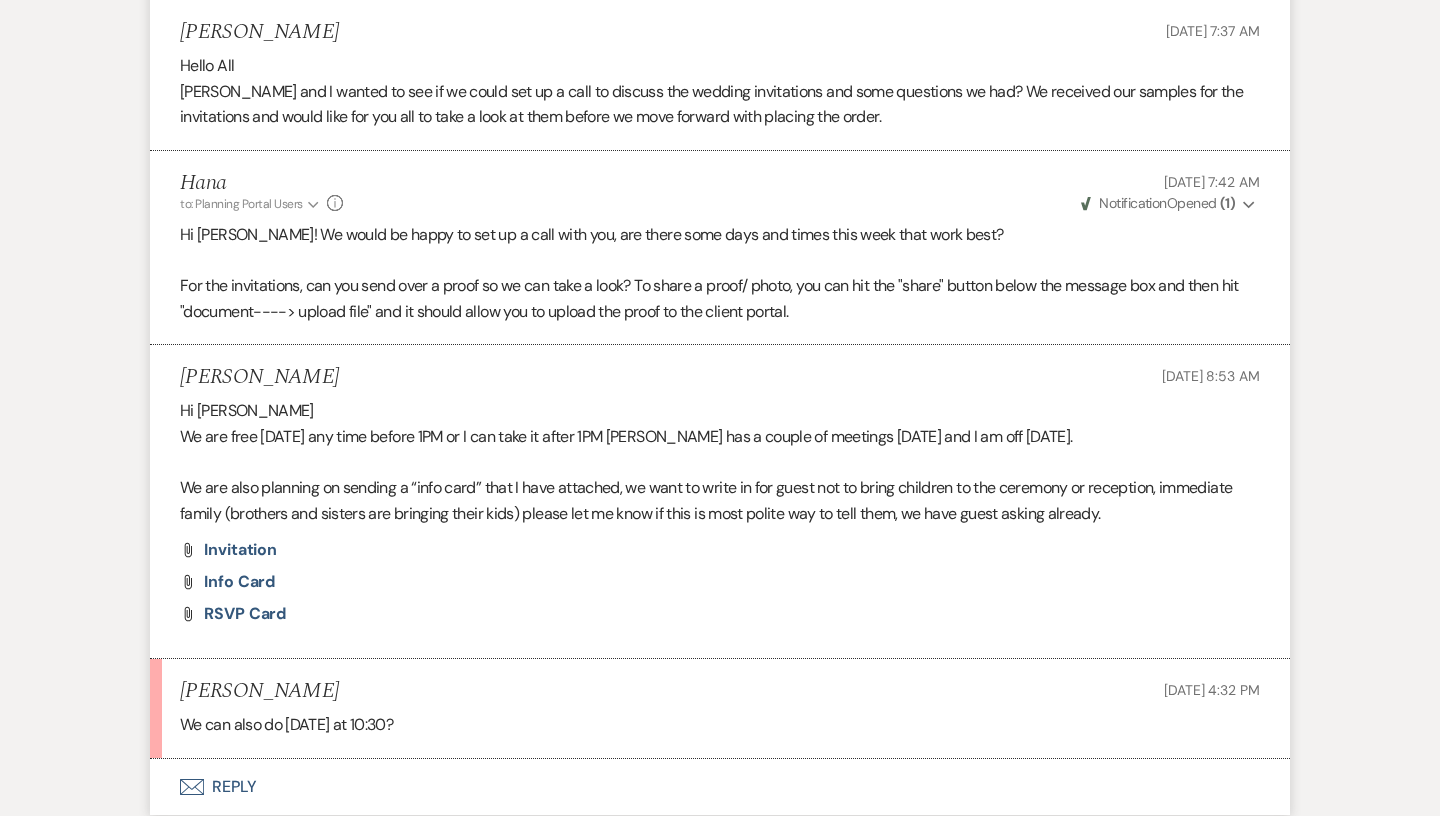 scroll, scrollTop: 685, scrollLeft: 0, axis: vertical 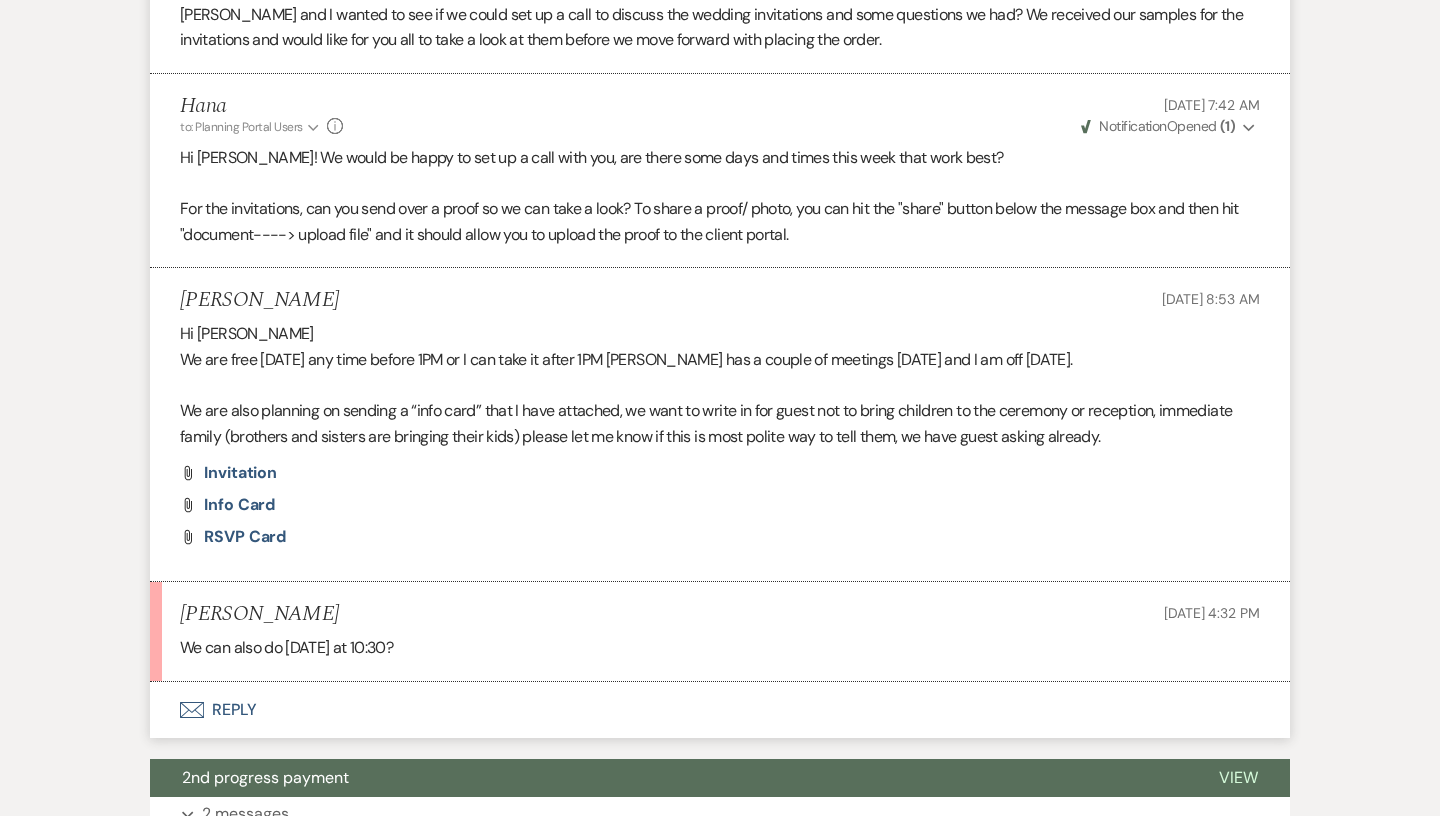 click on "Envelope Reply" at bounding box center (720, 710) 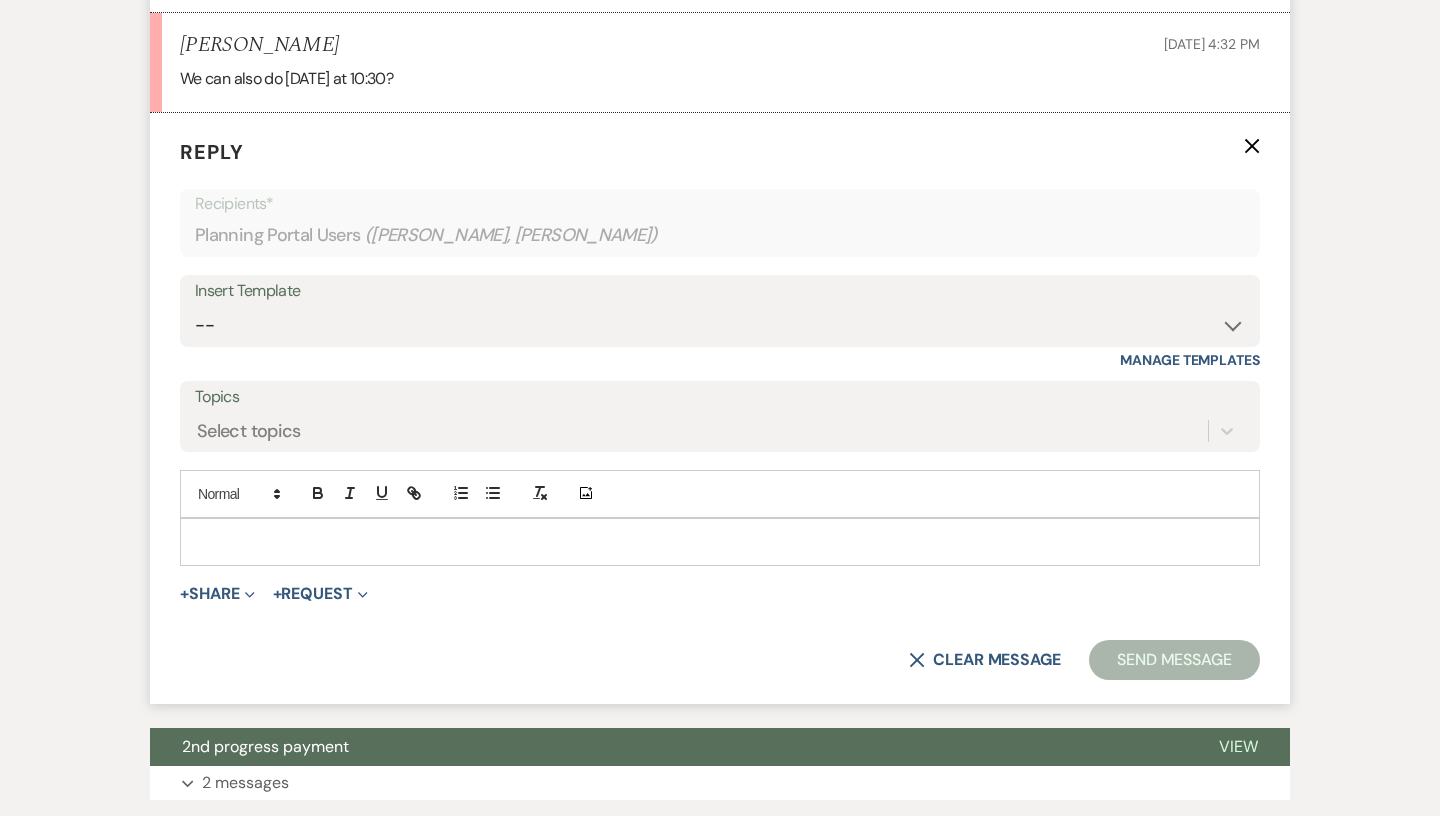 scroll, scrollTop: 1255, scrollLeft: 0, axis: vertical 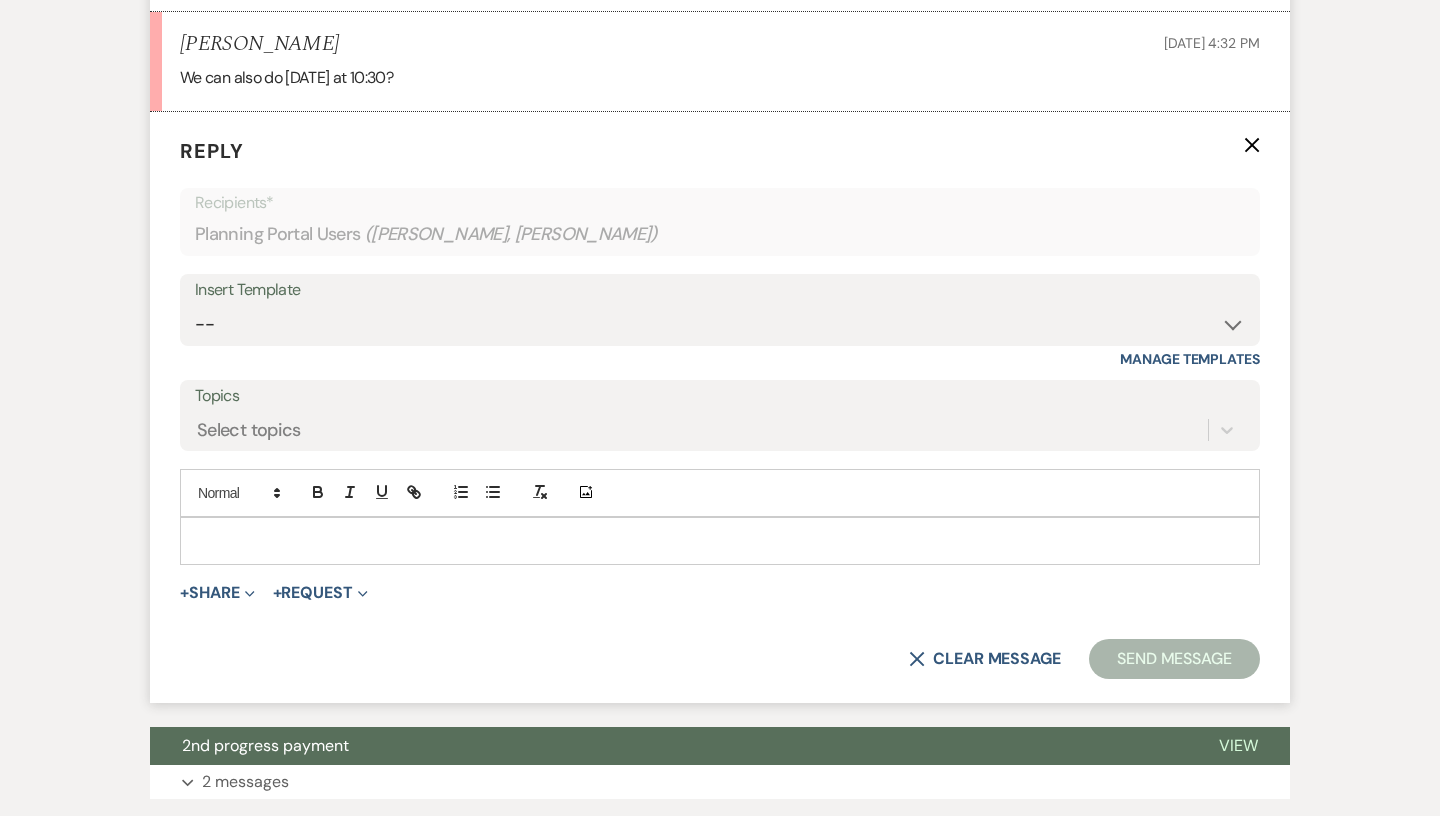 click at bounding box center (720, 541) 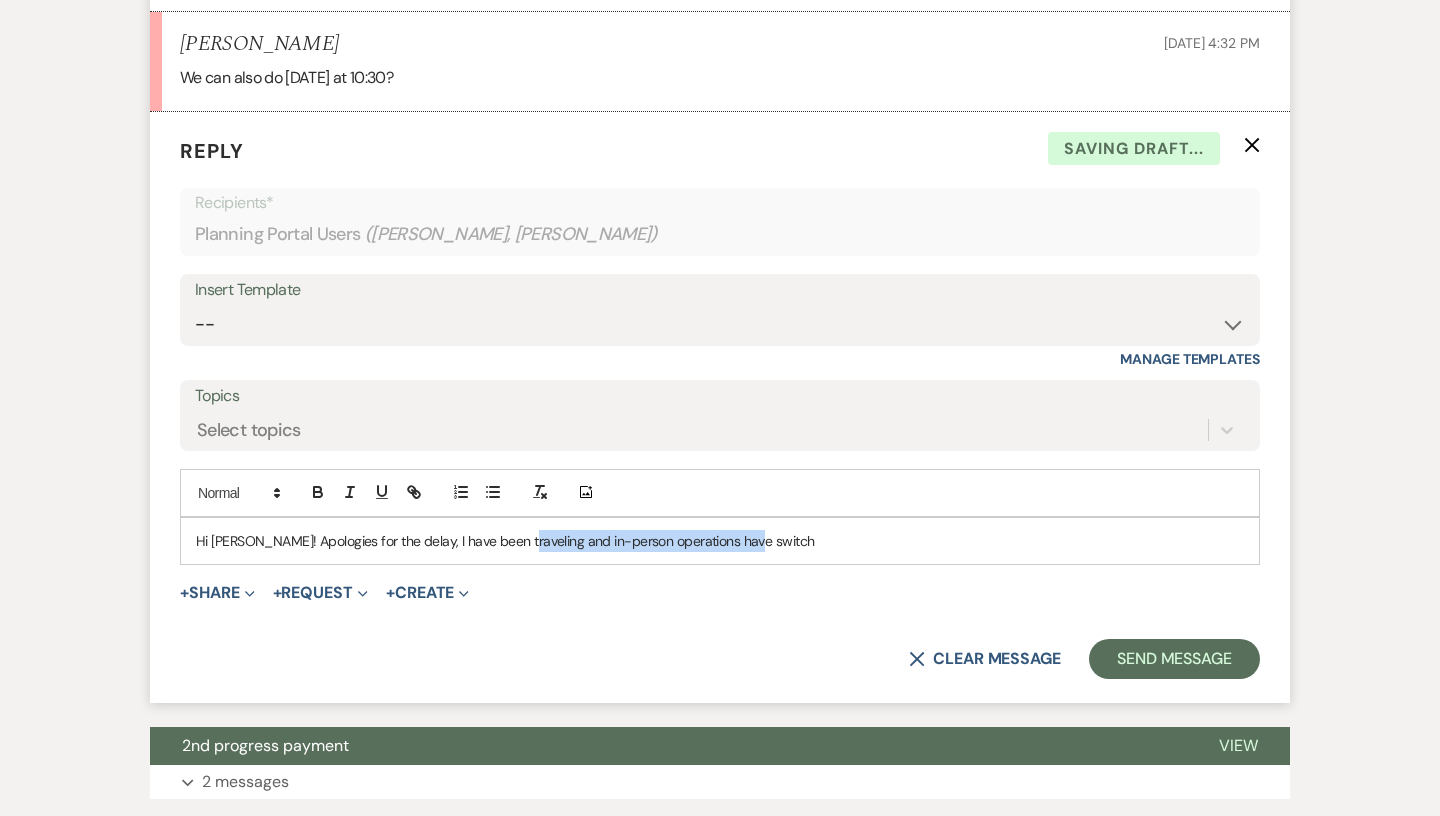 drag, startPoint x: 766, startPoint y: 542, endPoint x: 511, endPoint y: 541, distance: 255.00197 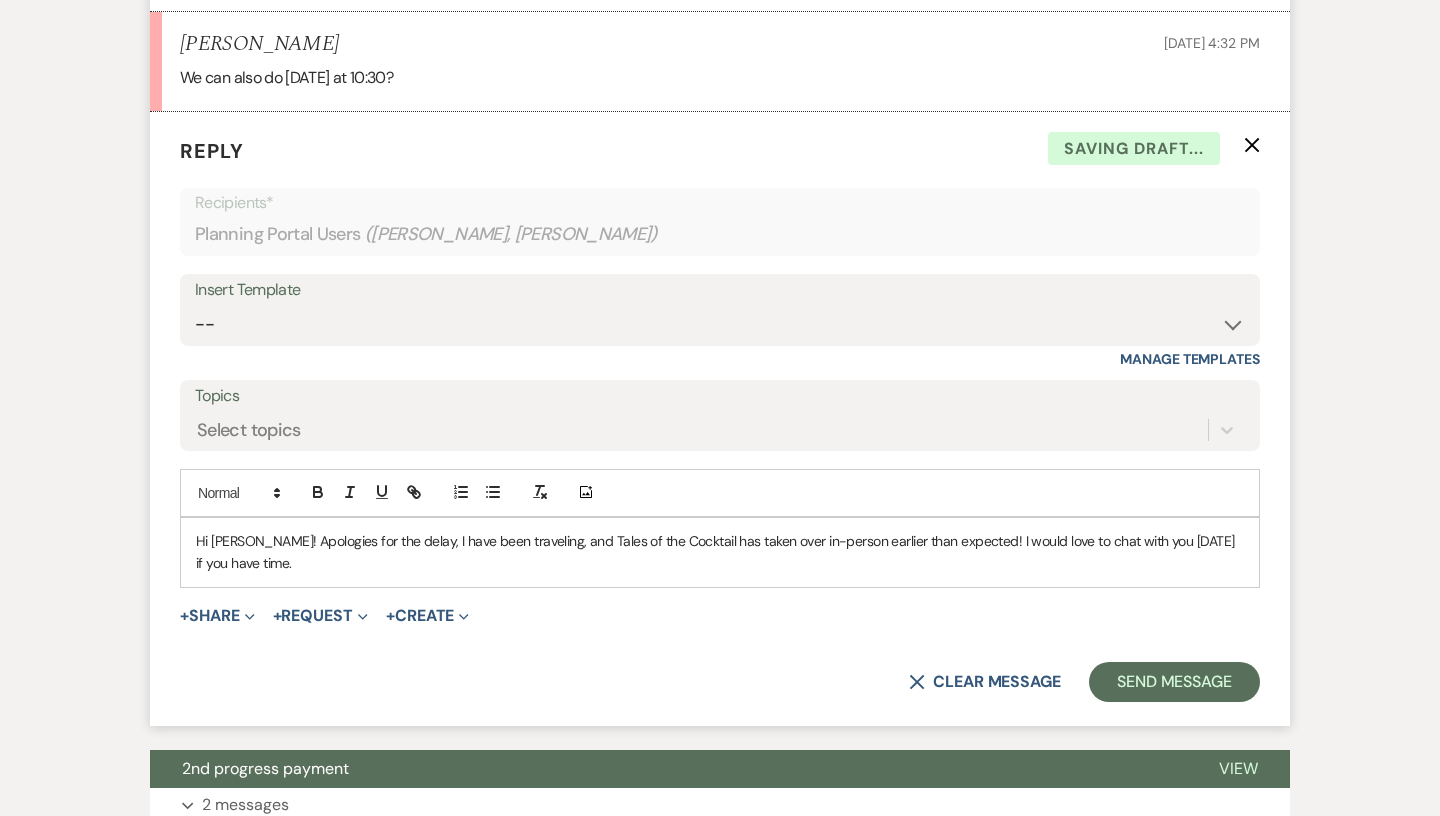 click on "Hi [PERSON_NAME]! Apologies for the delay, I have been traveling, and Tales of the Cocktail has taken over in-person earlier than expected! I would love to chat with you [DATE] if you have time." at bounding box center [720, 552] 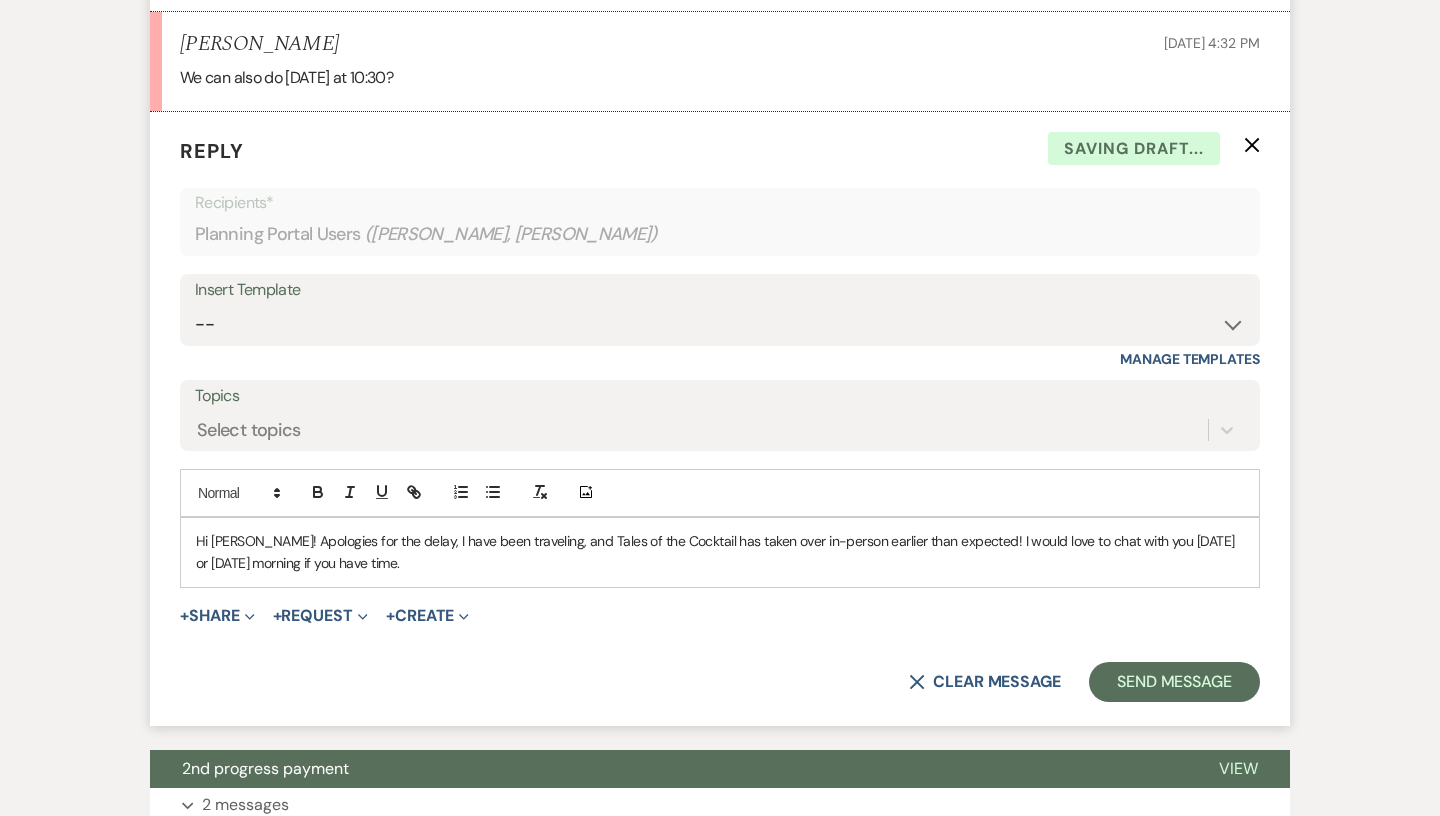 click on "Hi [PERSON_NAME]! Apologies for the delay, I have been traveling, and Tales of the Cocktail has taken over in-person earlier than expected! I would love to chat with you [DATE] or [DATE] morning if you have time." at bounding box center [720, 552] 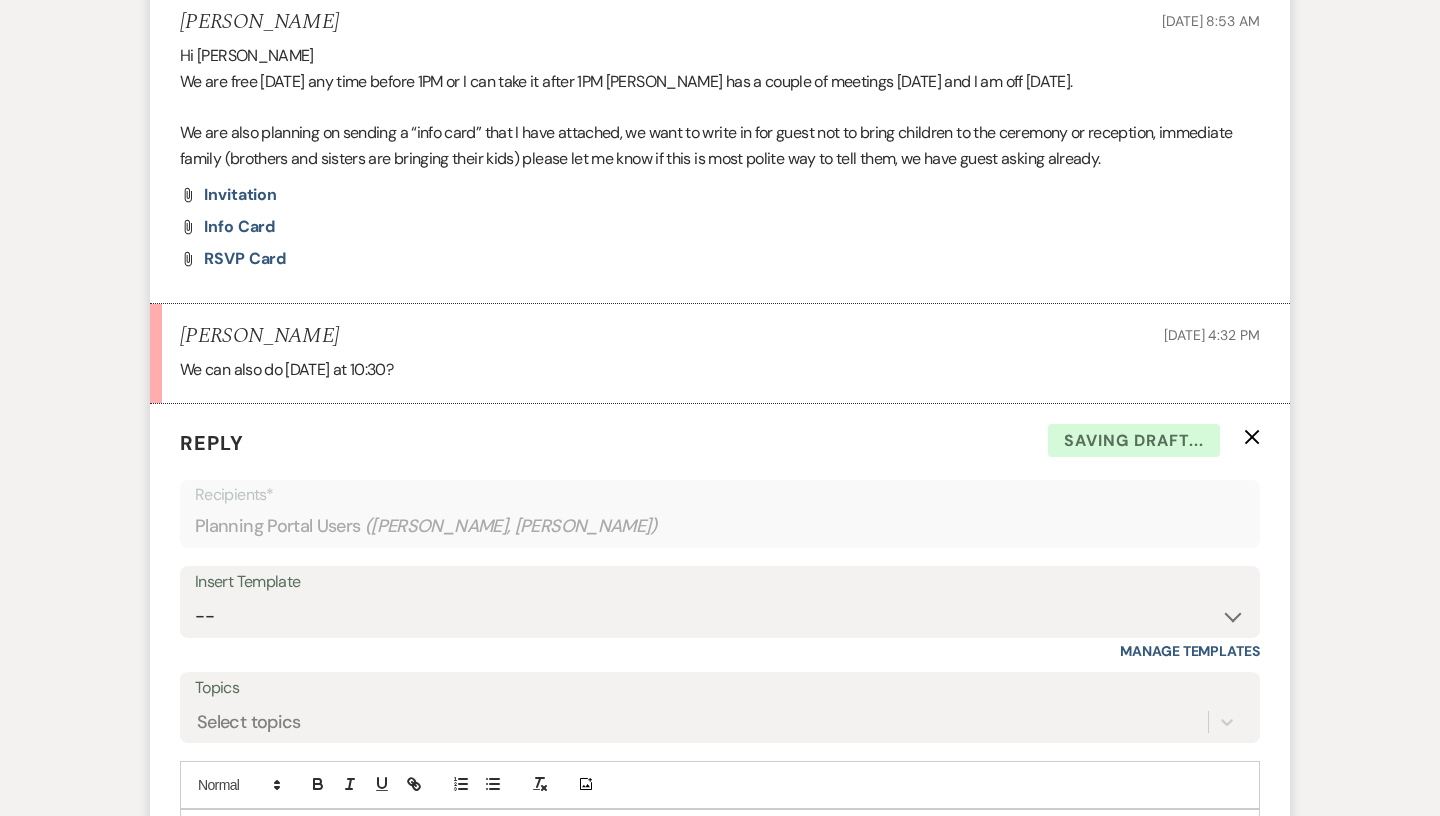 scroll, scrollTop: 961, scrollLeft: 0, axis: vertical 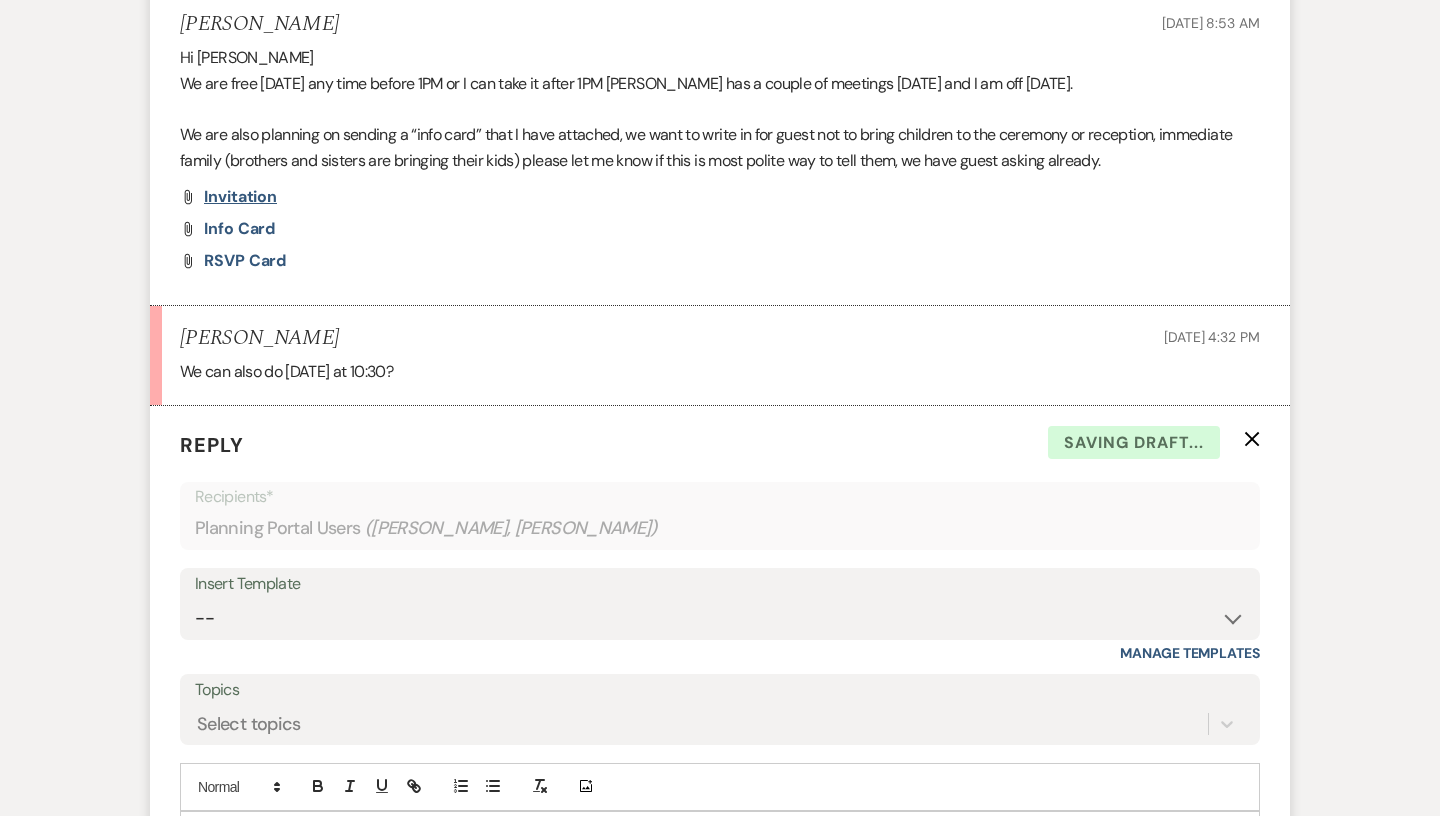 click on "Invitation" at bounding box center [240, 196] 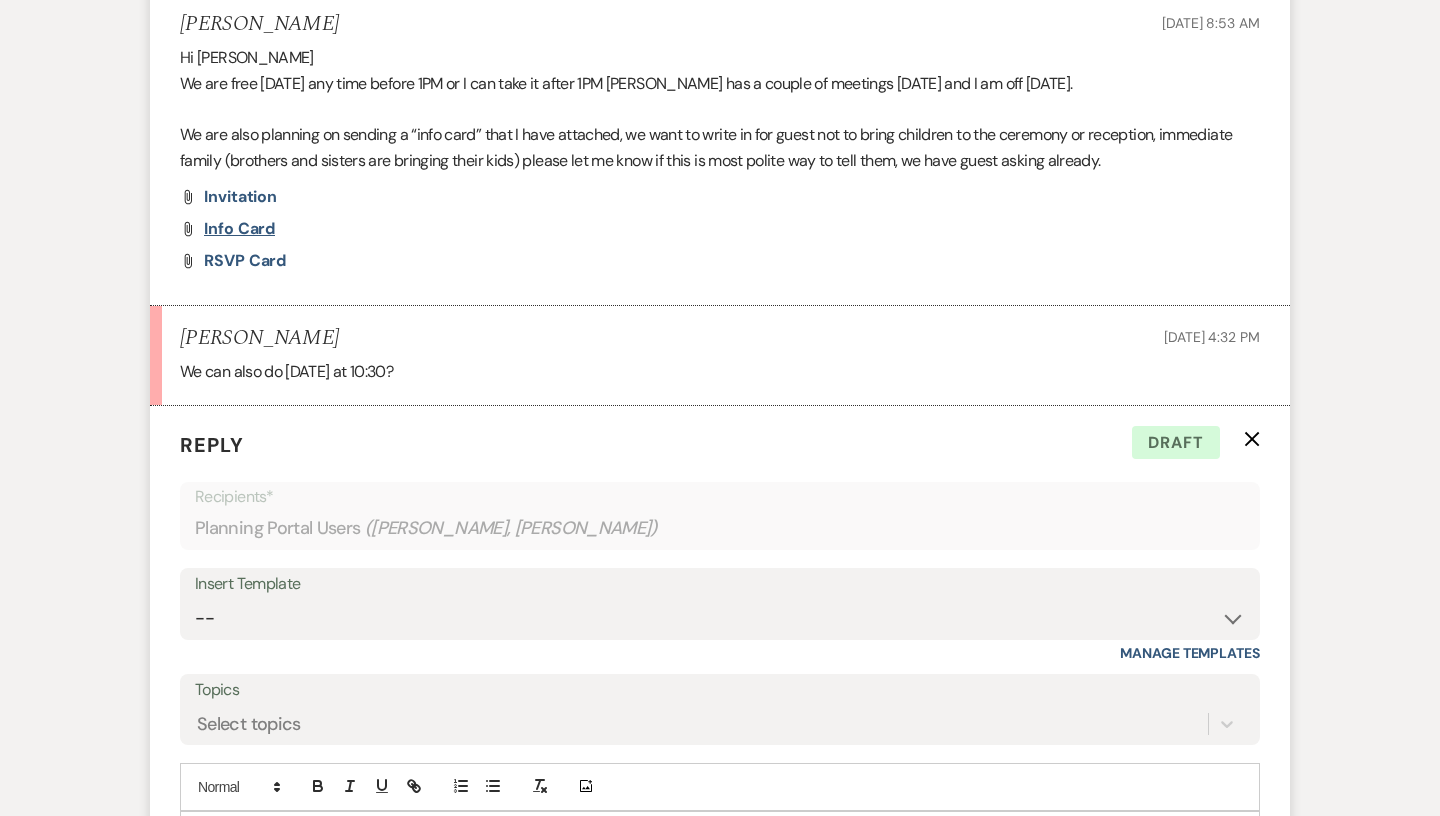 click on "Info Card" at bounding box center [239, 228] 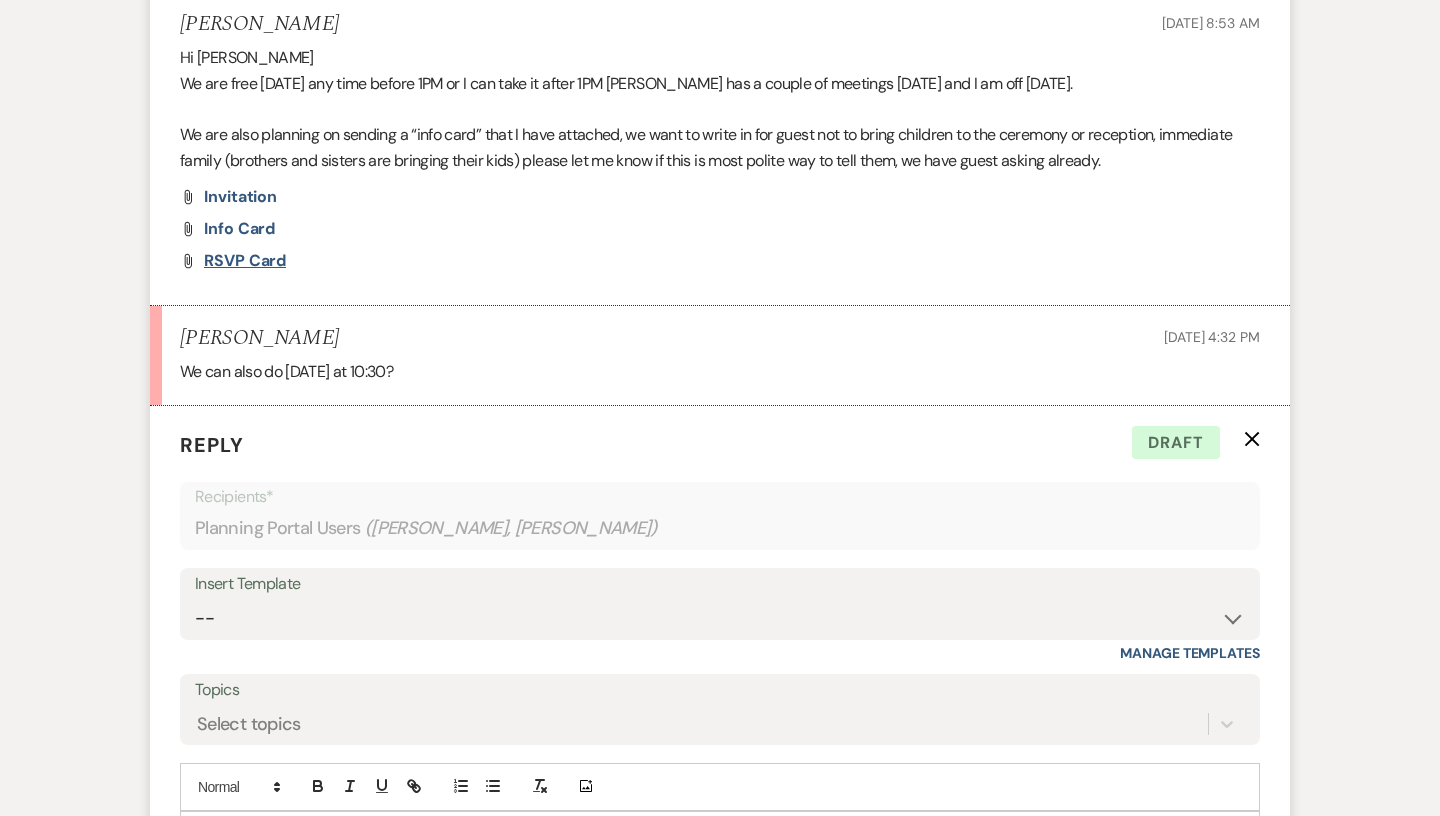 click on "RSVP Card" at bounding box center [245, 260] 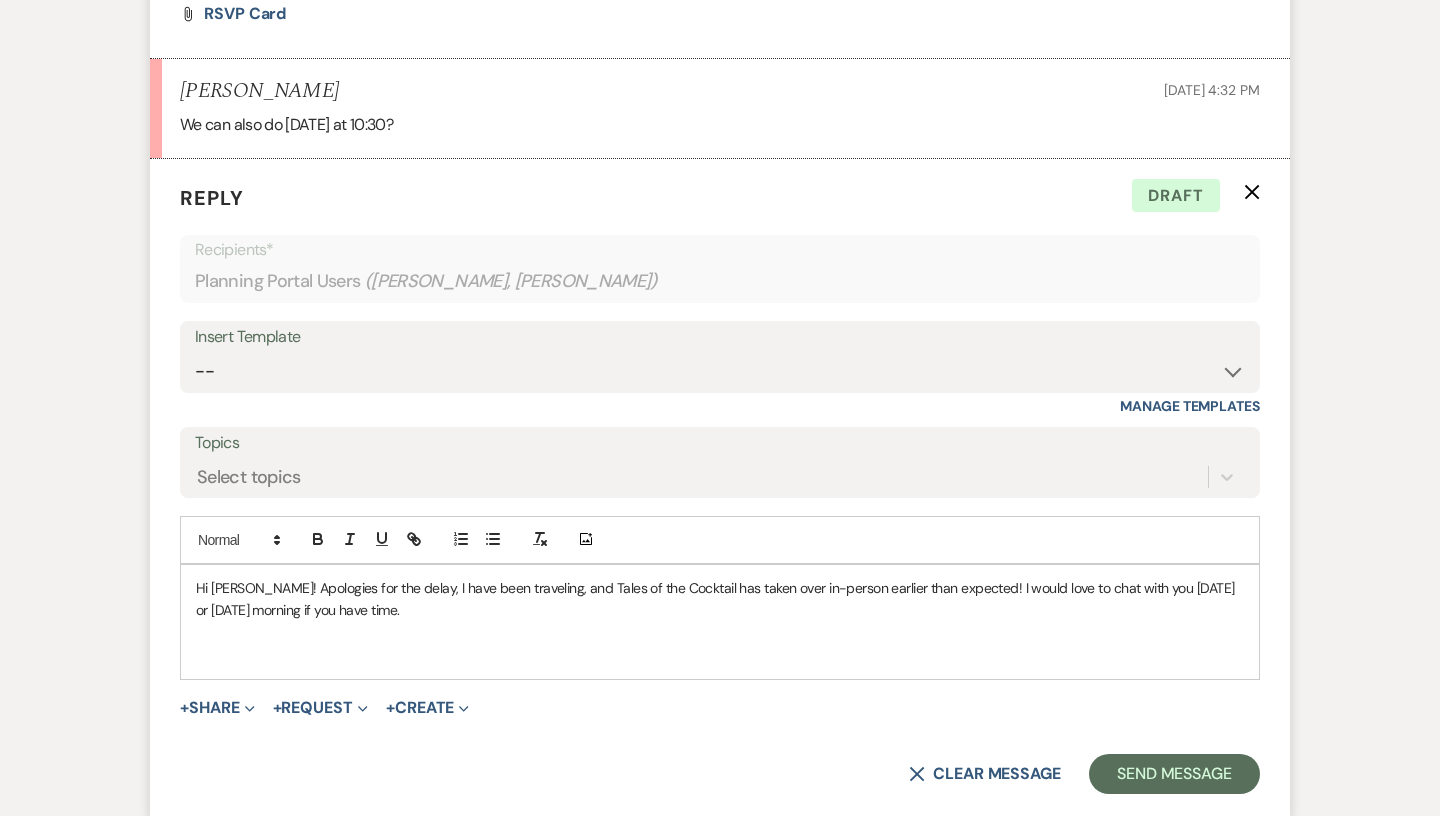 scroll, scrollTop: 1233, scrollLeft: 0, axis: vertical 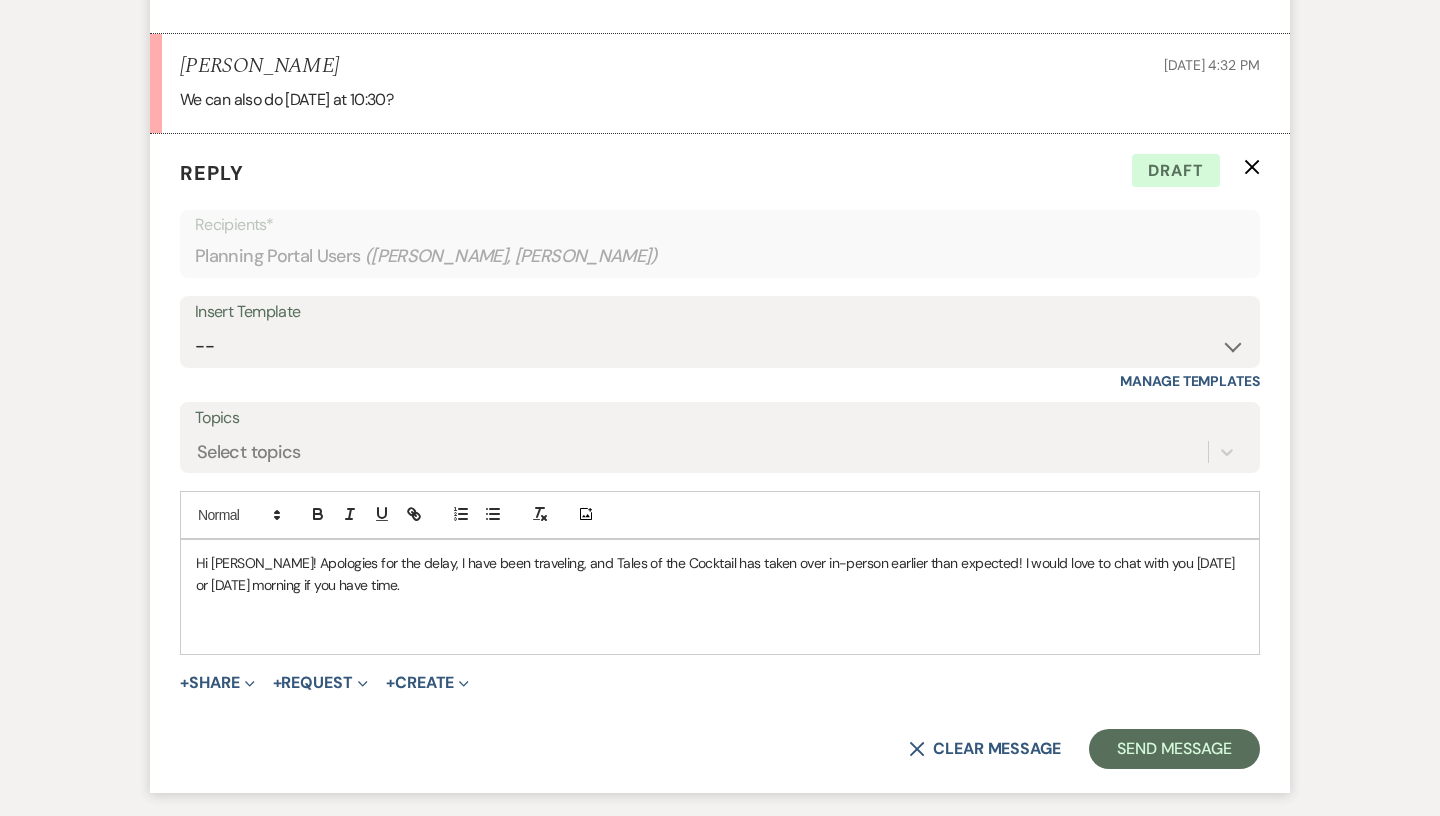 click on "Hi [PERSON_NAME]! Apologies for the delay, I have been traveling, and Tales of the Cocktail has taken over in-person earlier than expected! I would love to chat with you [DATE] or [DATE] morning if you have time." at bounding box center (720, 574) 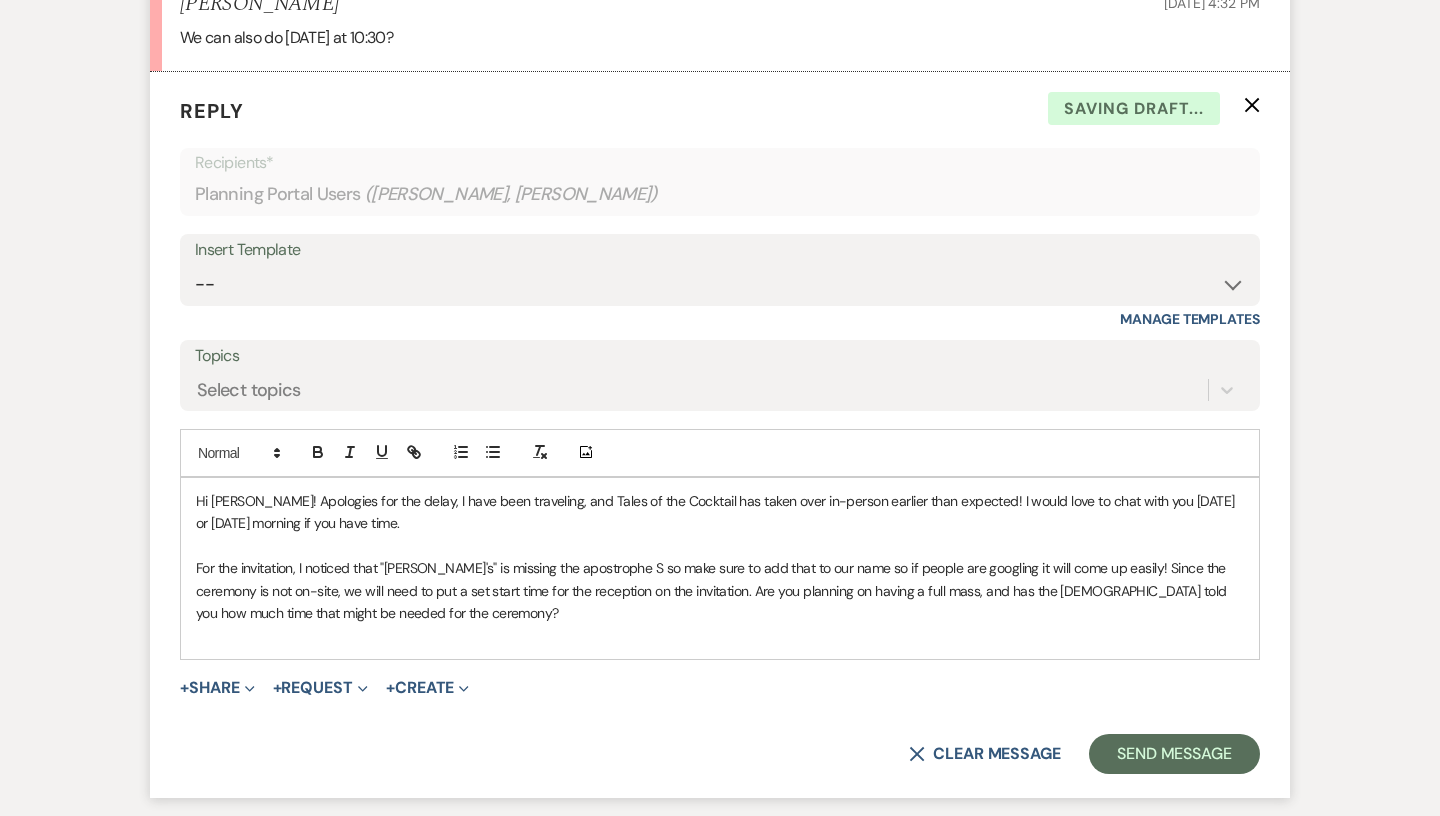 scroll, scrollTop: 1296, scrollLeft: 0, axis: vertical 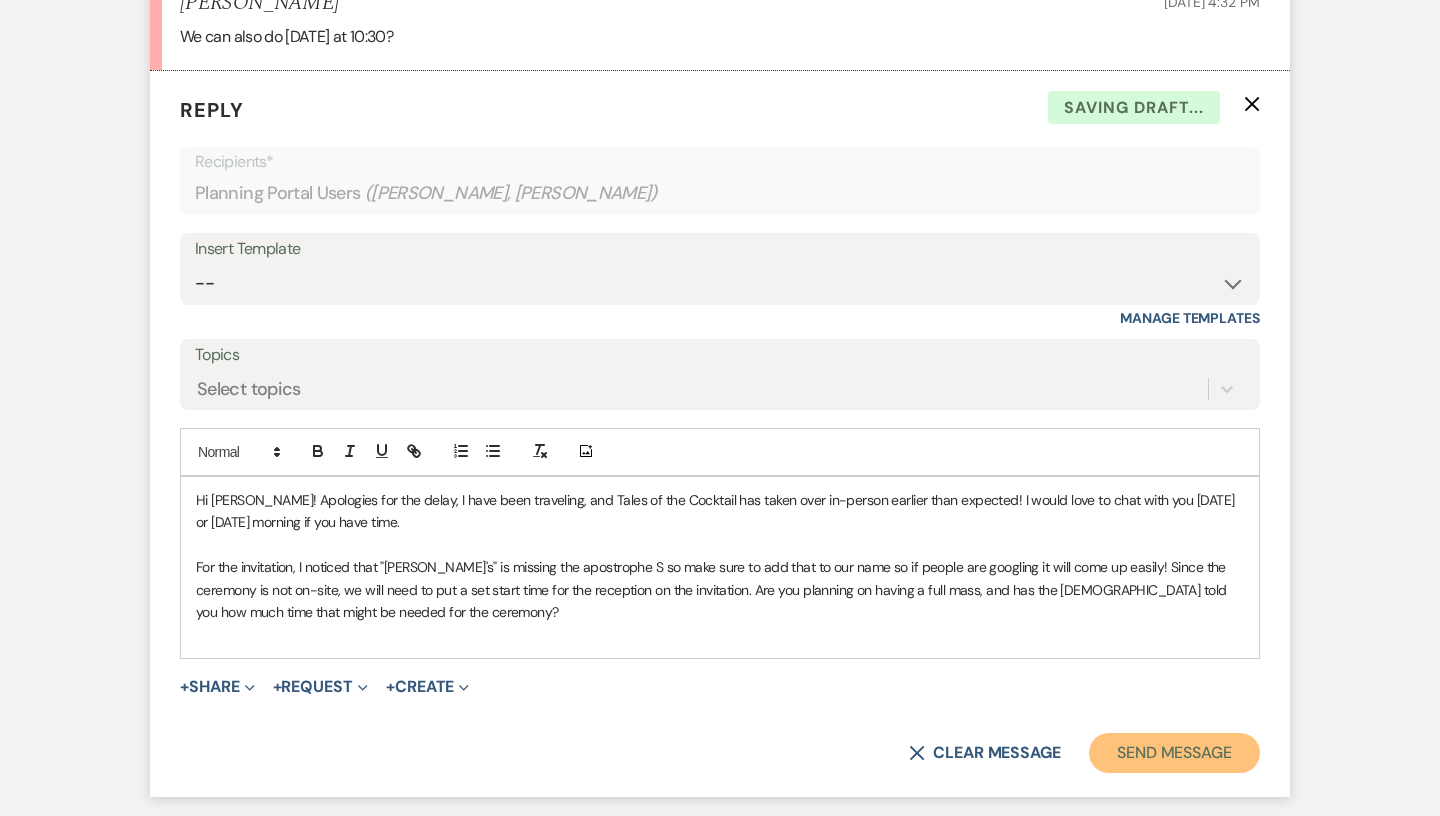 click on "Send Message" at bounding box center (1174, 753) 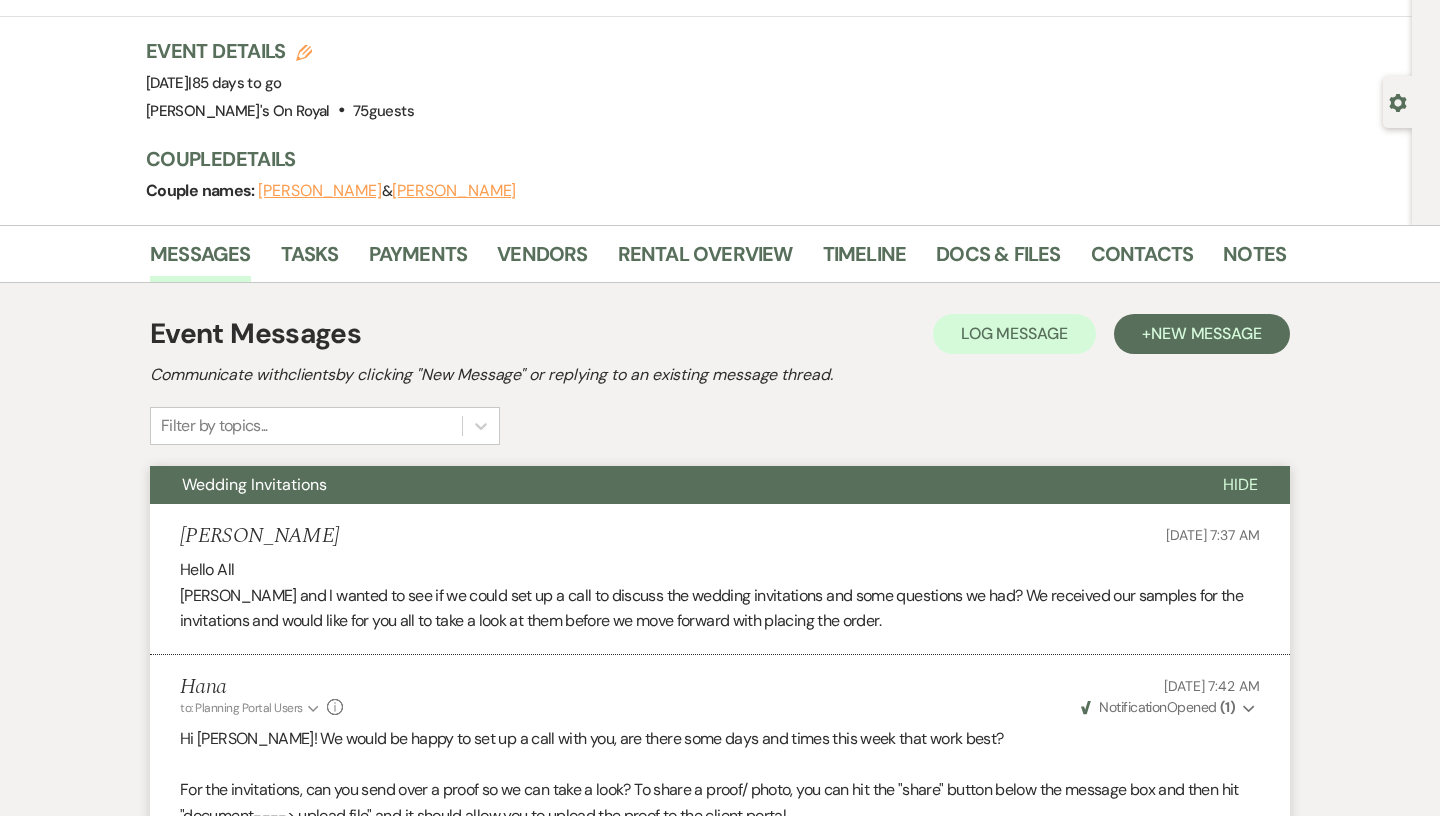 scroll, scrollTop: 0, scrollLeft: 0, axis: both 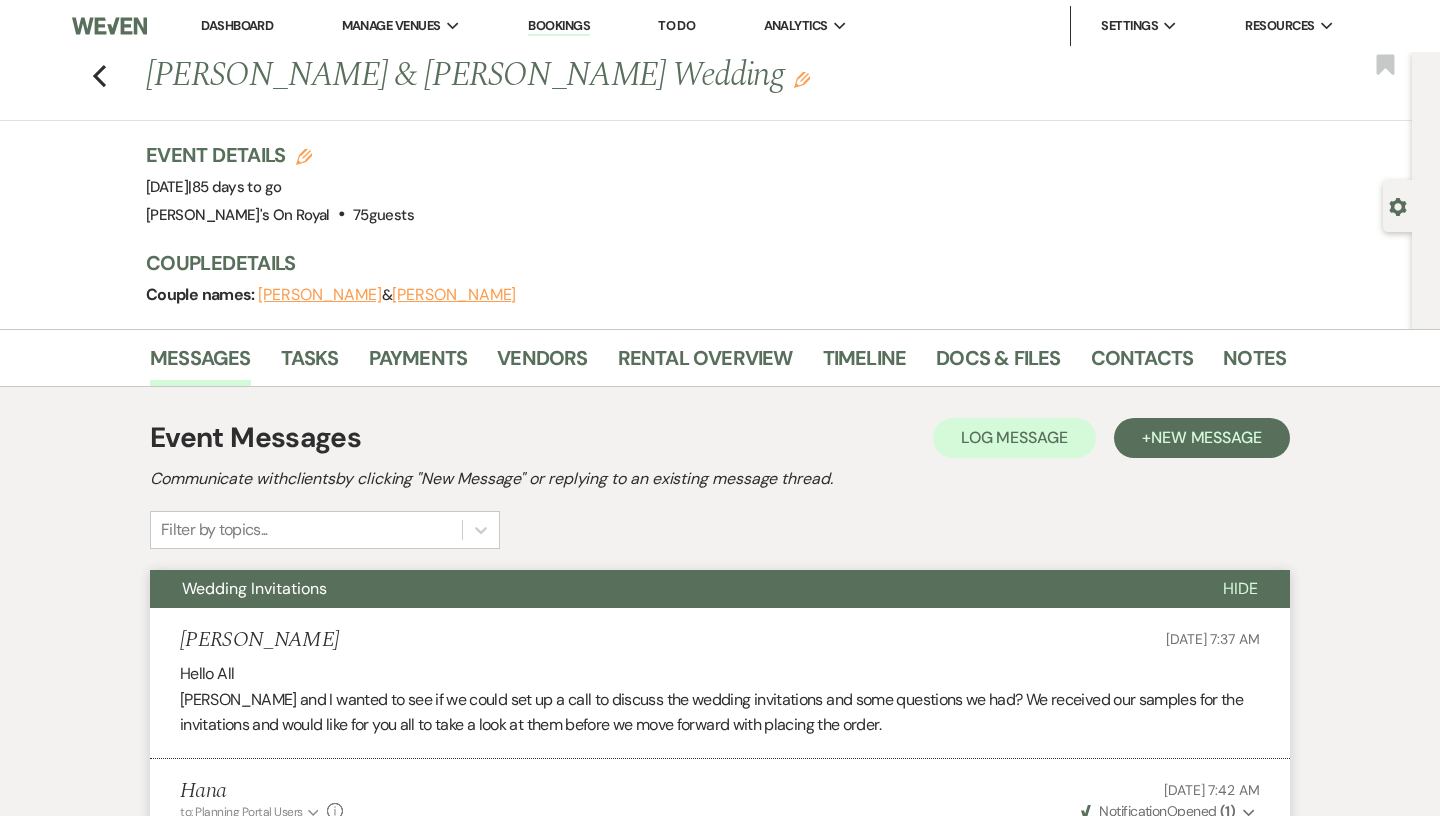 click on "Dashboard" at bounding box center (237, 25) 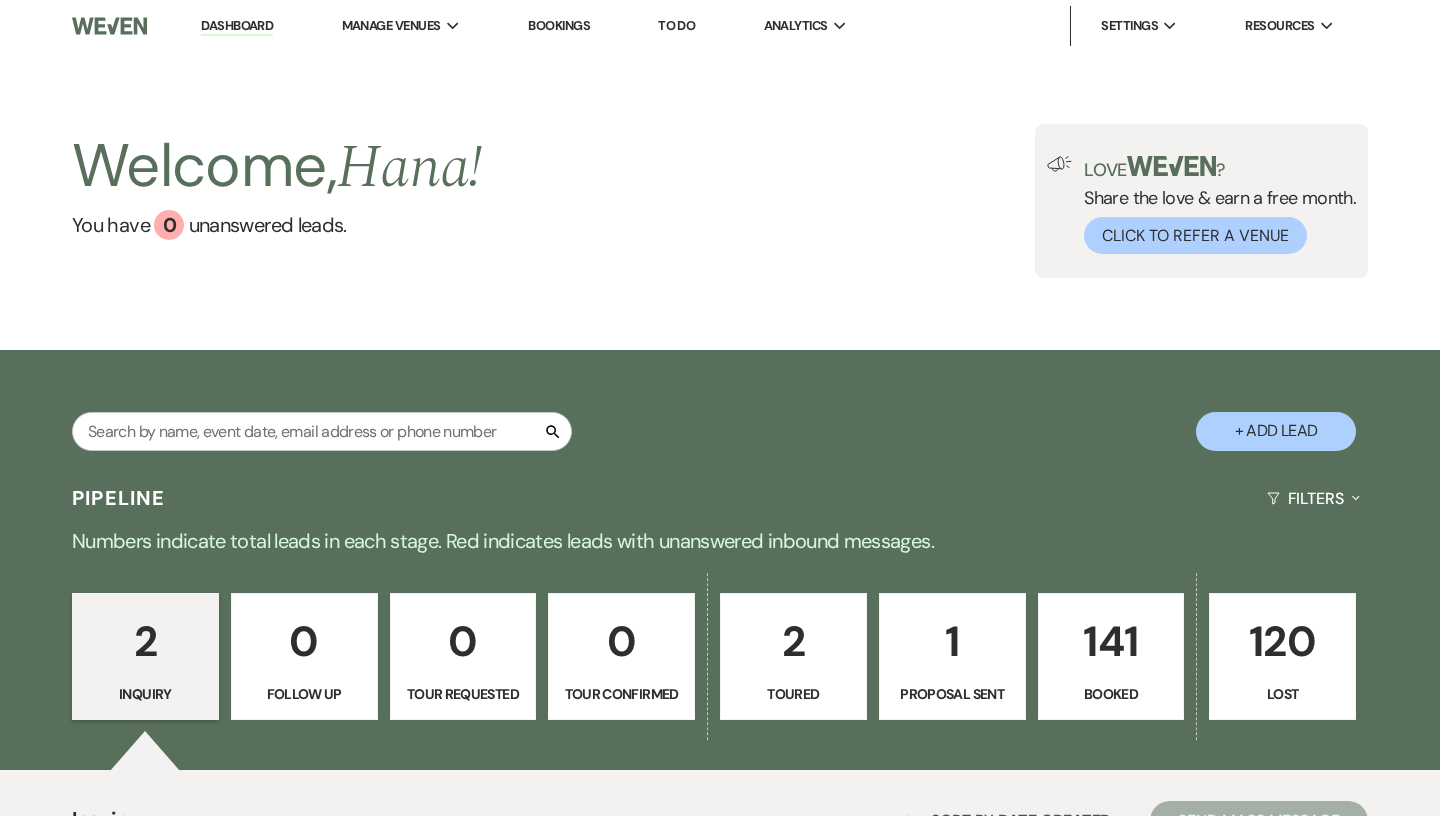 click on "141" at bounding box center [1111, 641] 